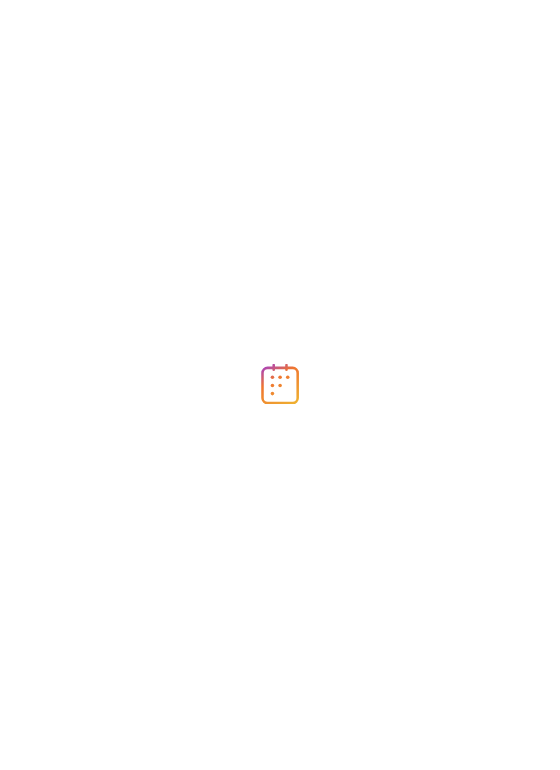scroll, scrollTop: 0, scrollLeft: 0, axis: both 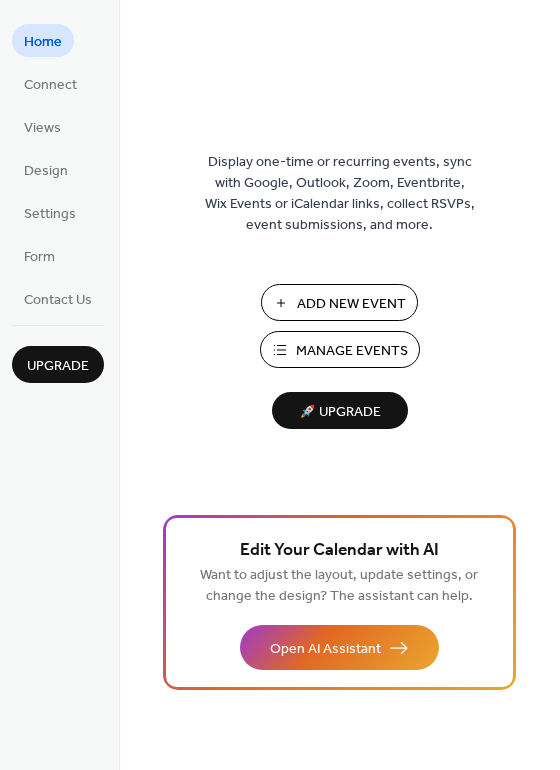 click on "Manage Events" at bounding box center [352, 351] 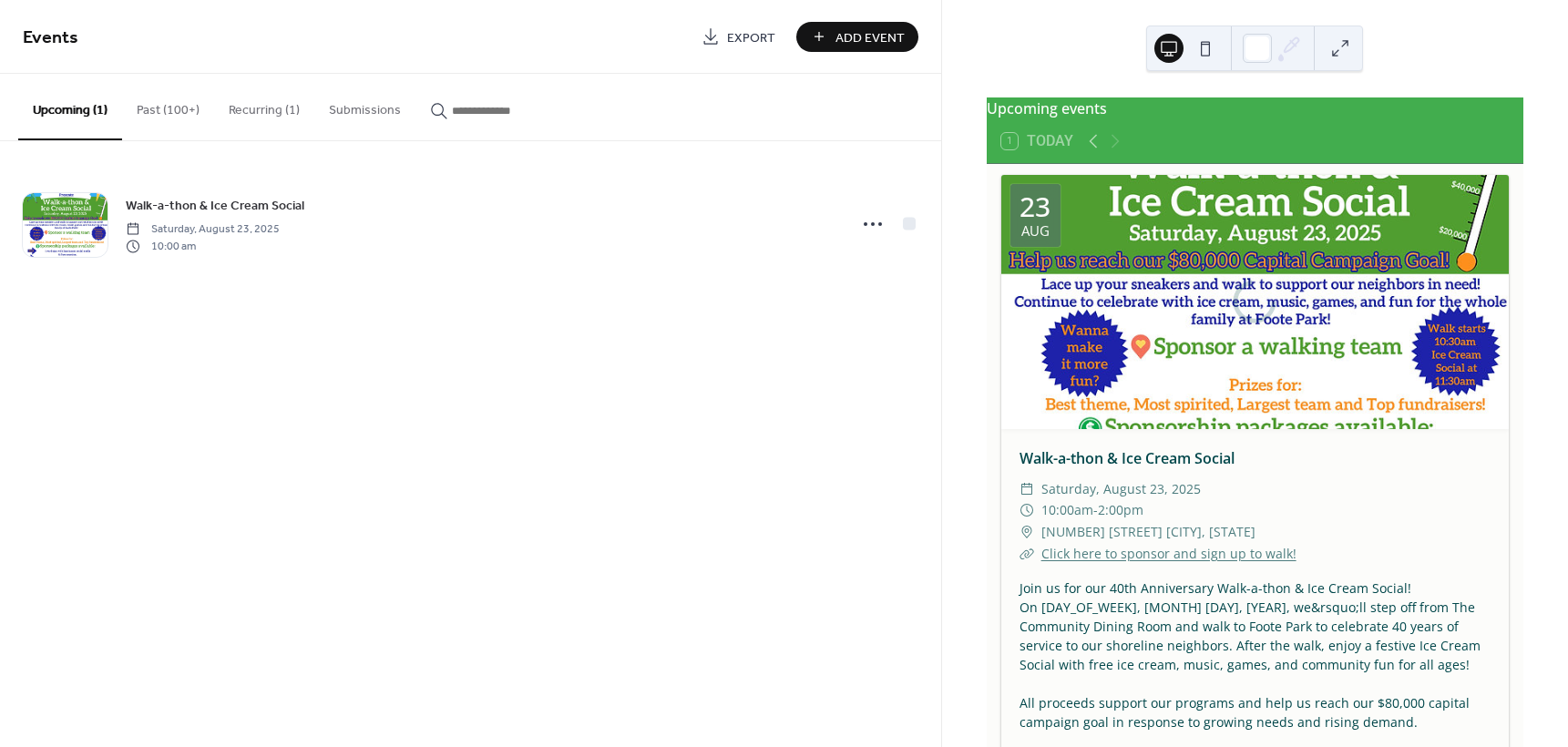 scroll, scrollTop: 0, scrollLeft: 0, axis: both 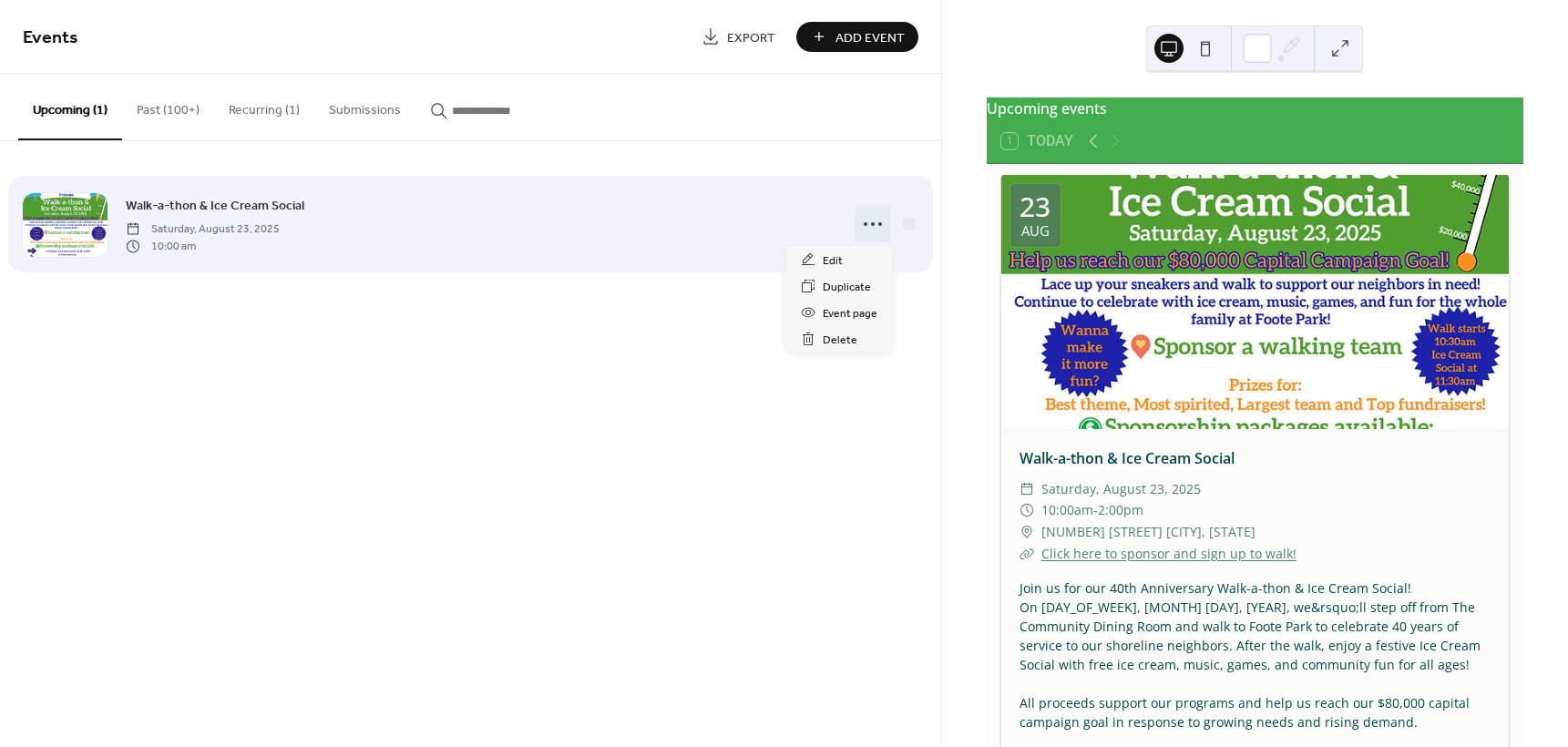 click 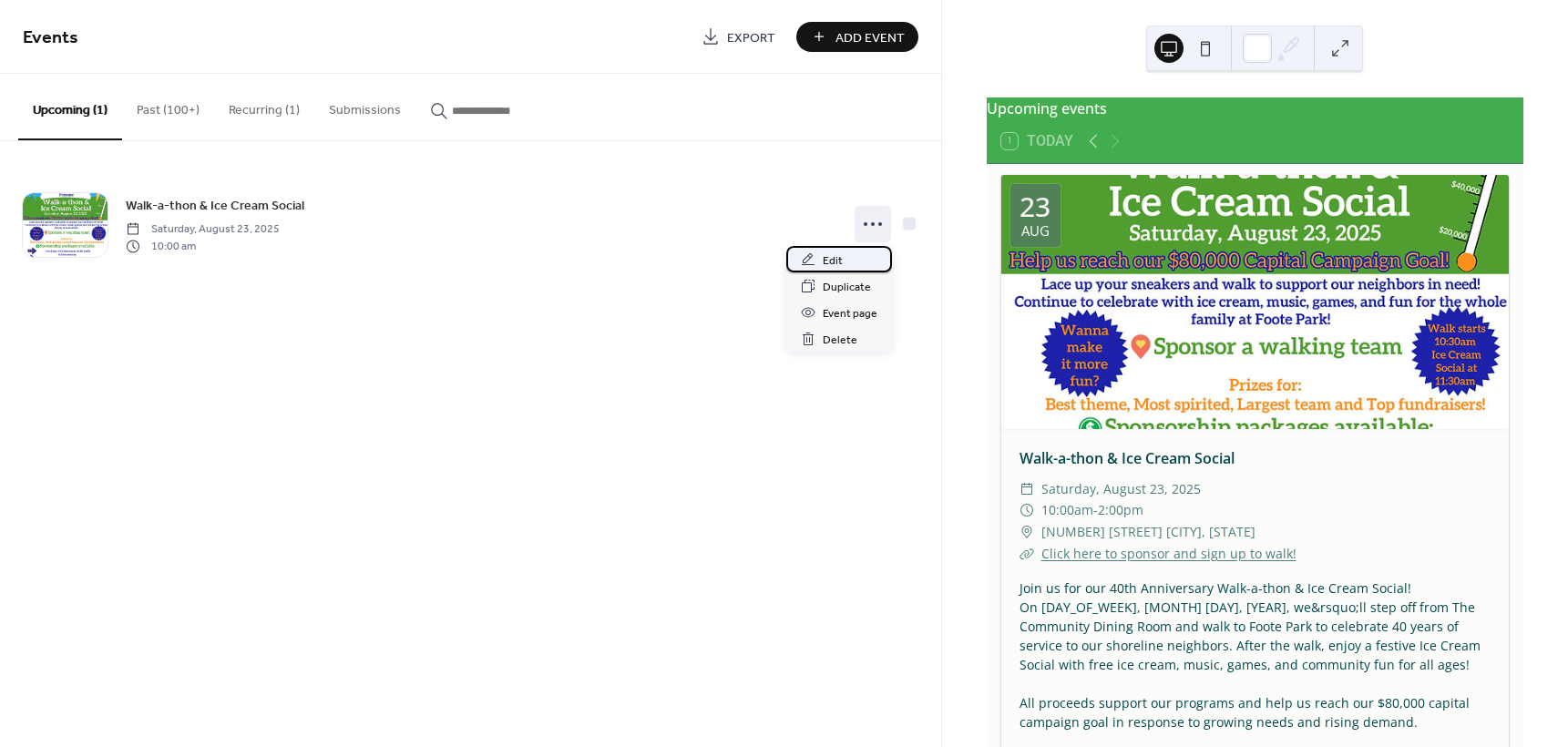click on "Edit" at bounding box center (839, 259) 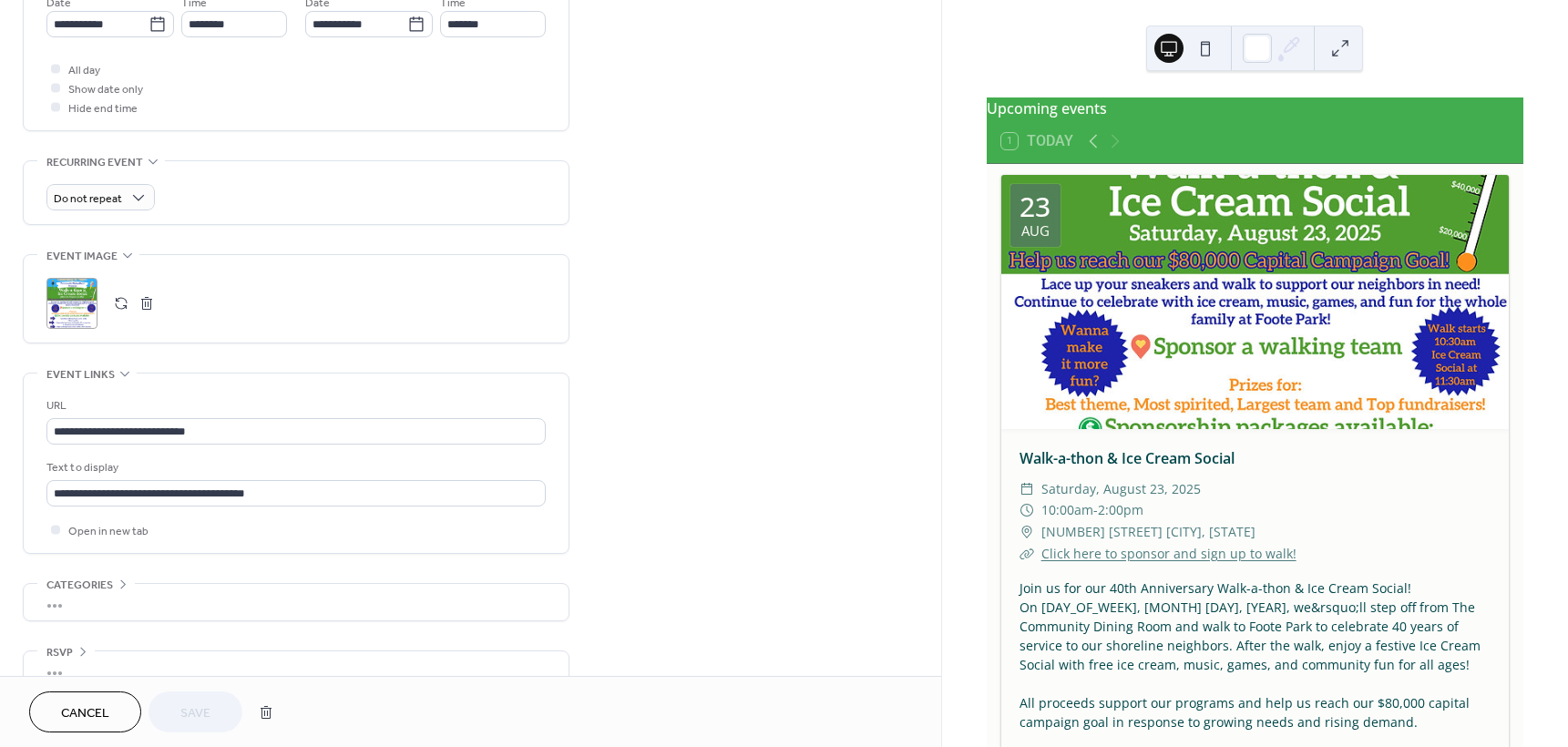 scroll, scrollTop: 678, scrollLeft: 0, axis: vertical 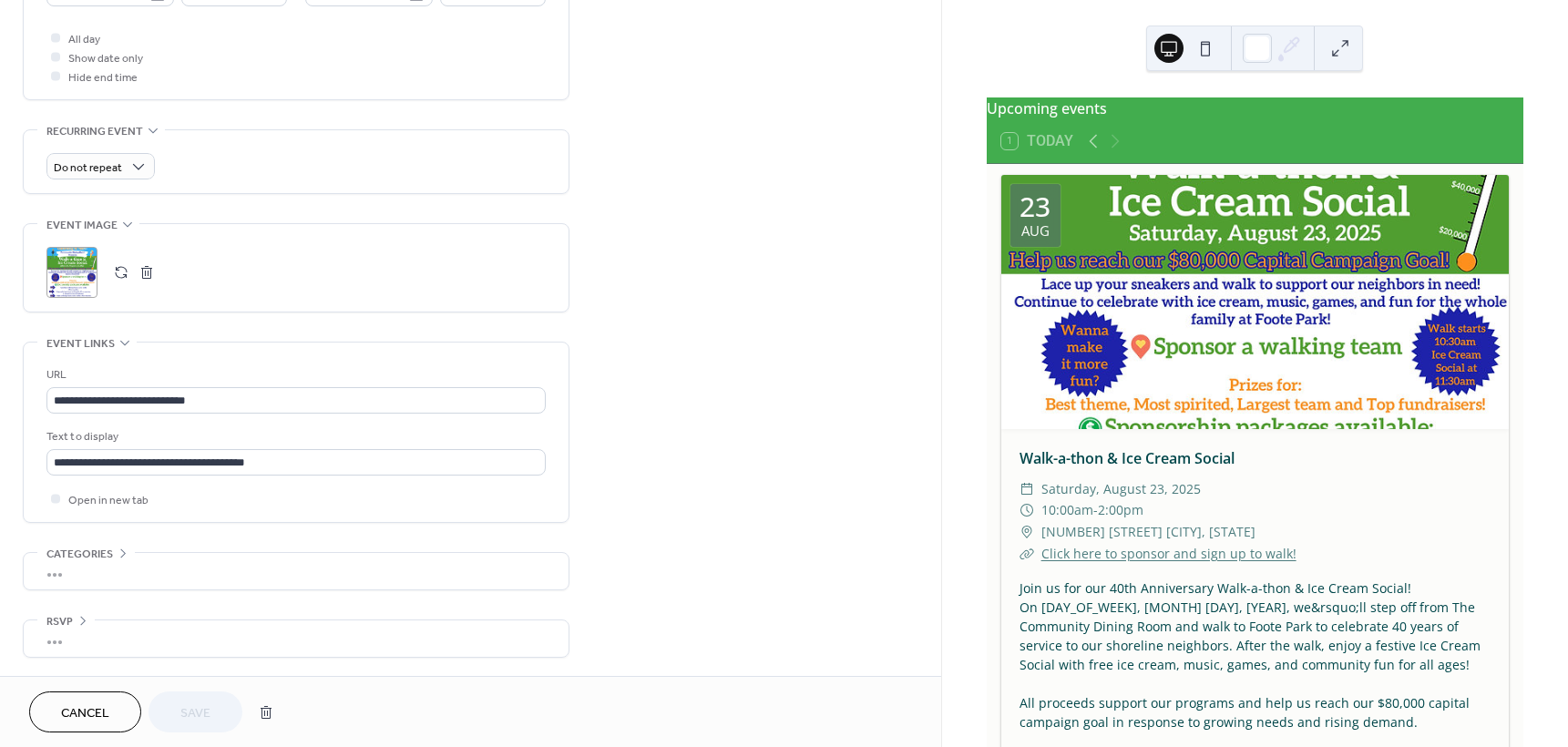 click at bounding box center [147, 272] 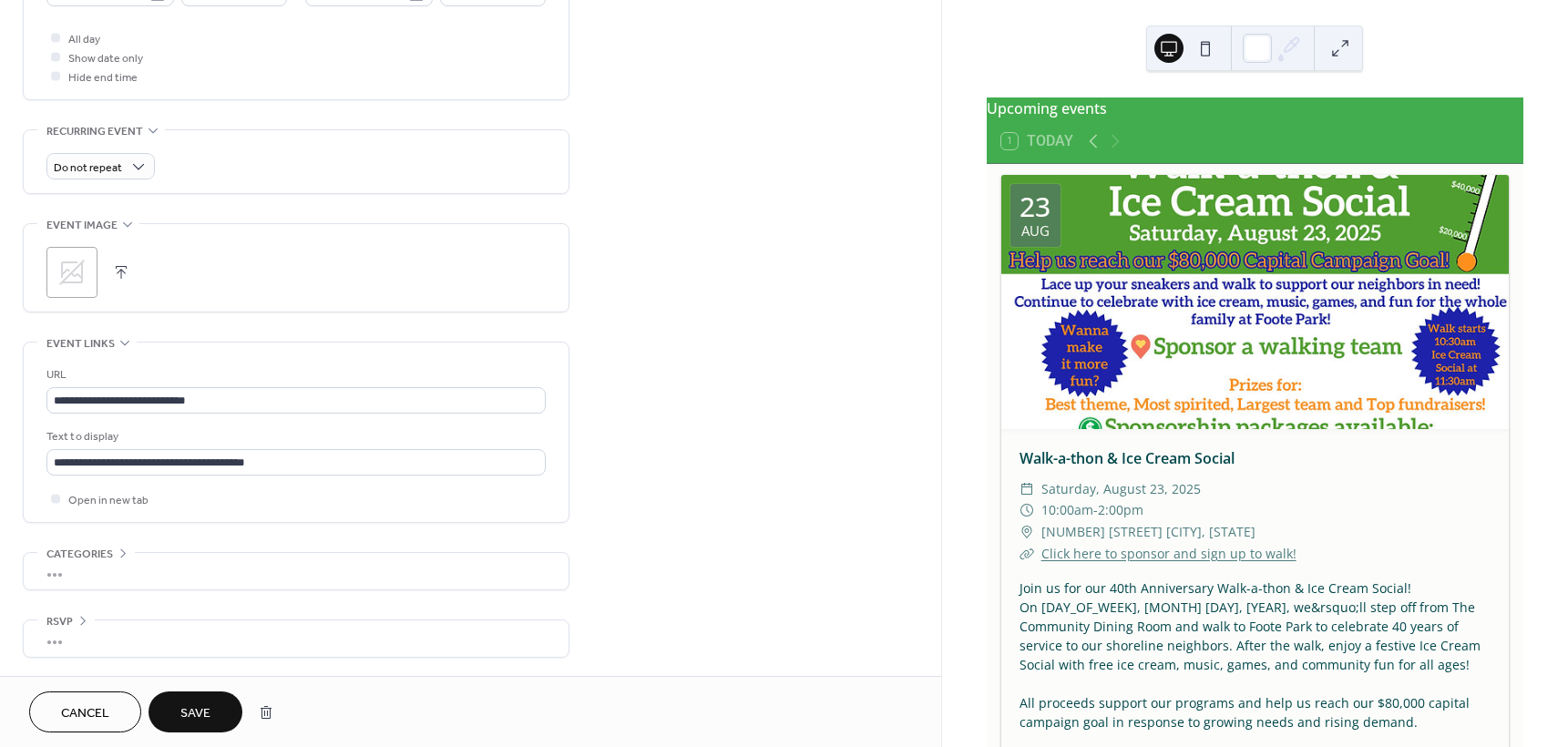 click at bounding box center (121, 272) 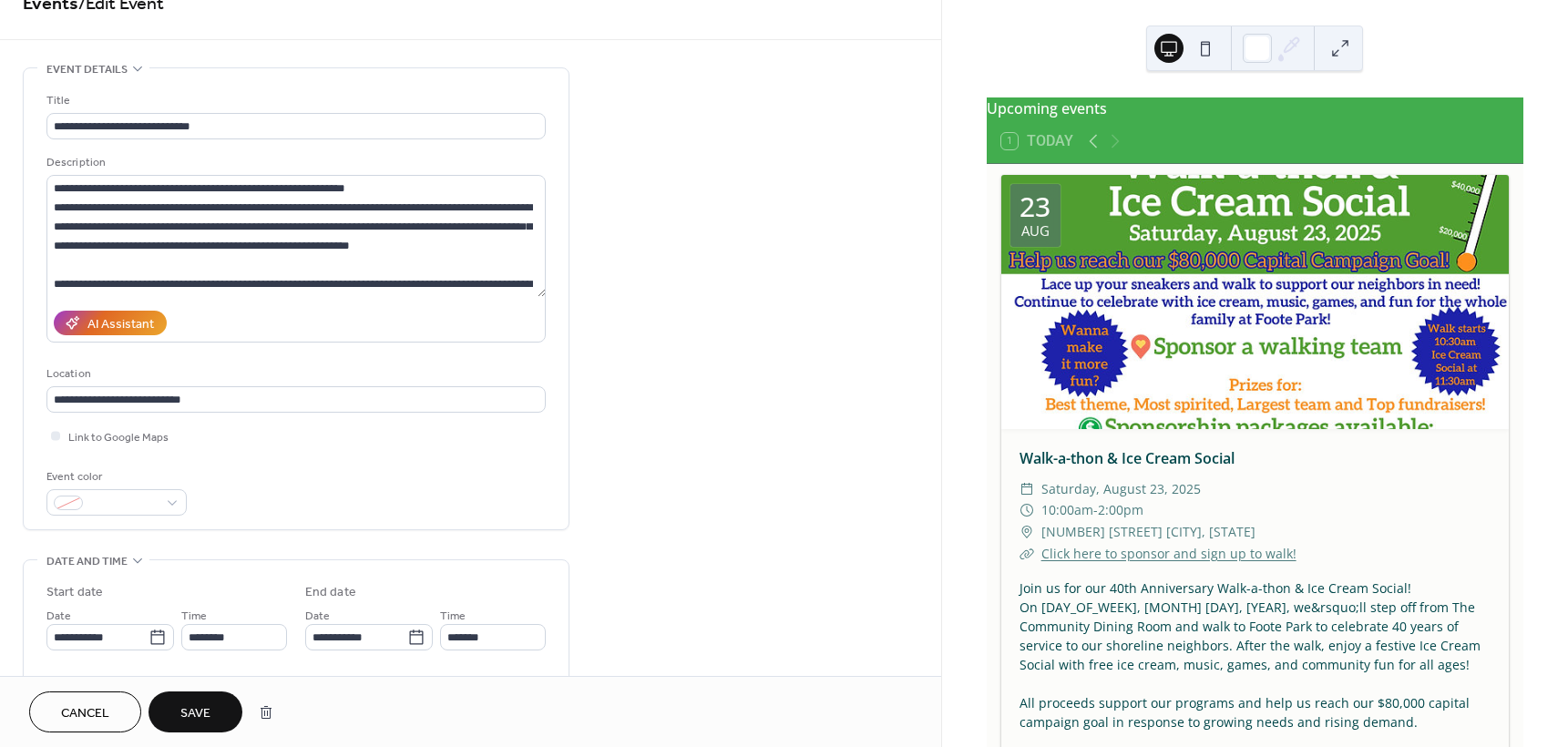 scroll, scrollTop: 0, scrollLeft: 0, axis: both 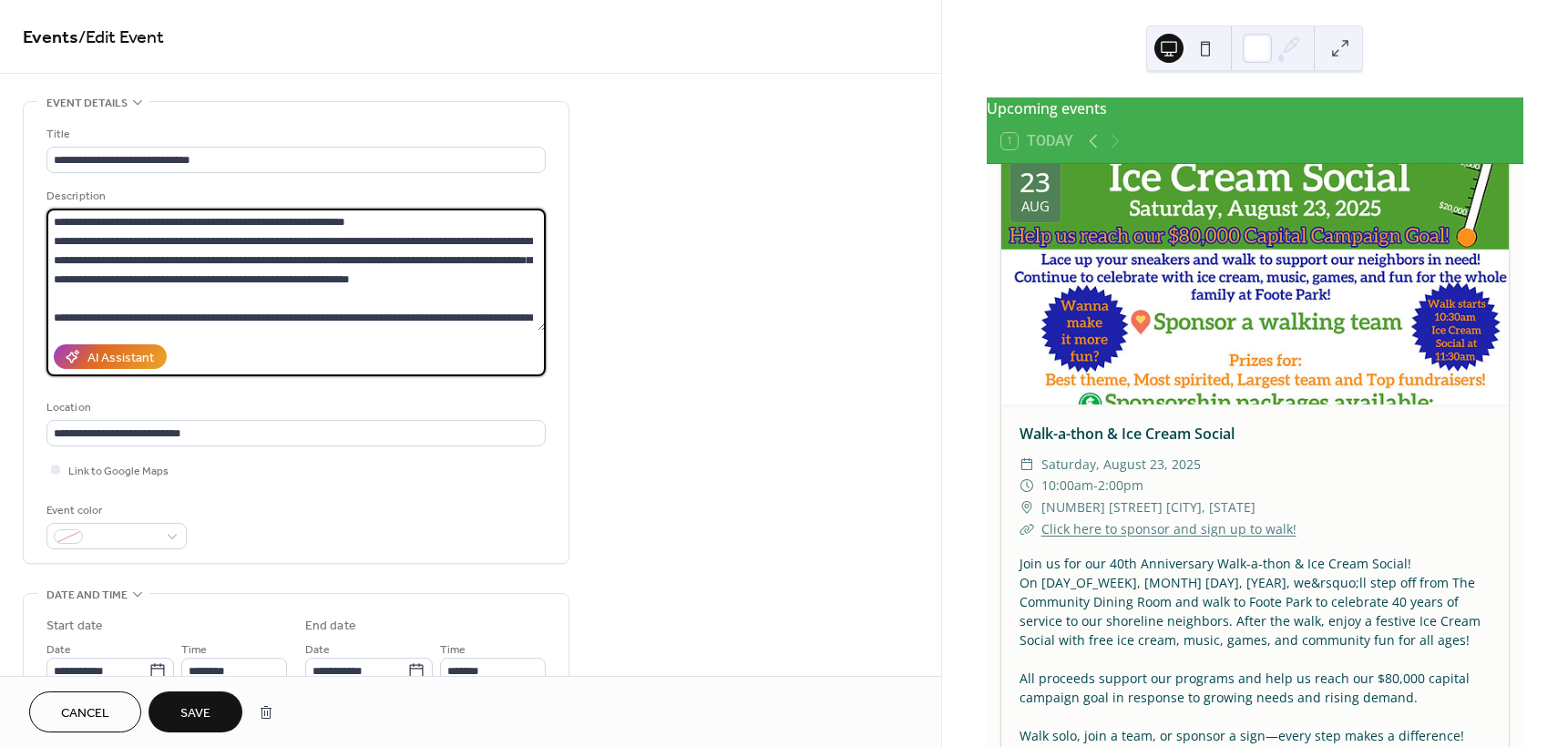 drag, startPoint x: 487, startPoint y: 242, endPoint x: 75, endPoint y: 259, distance: 412.35058 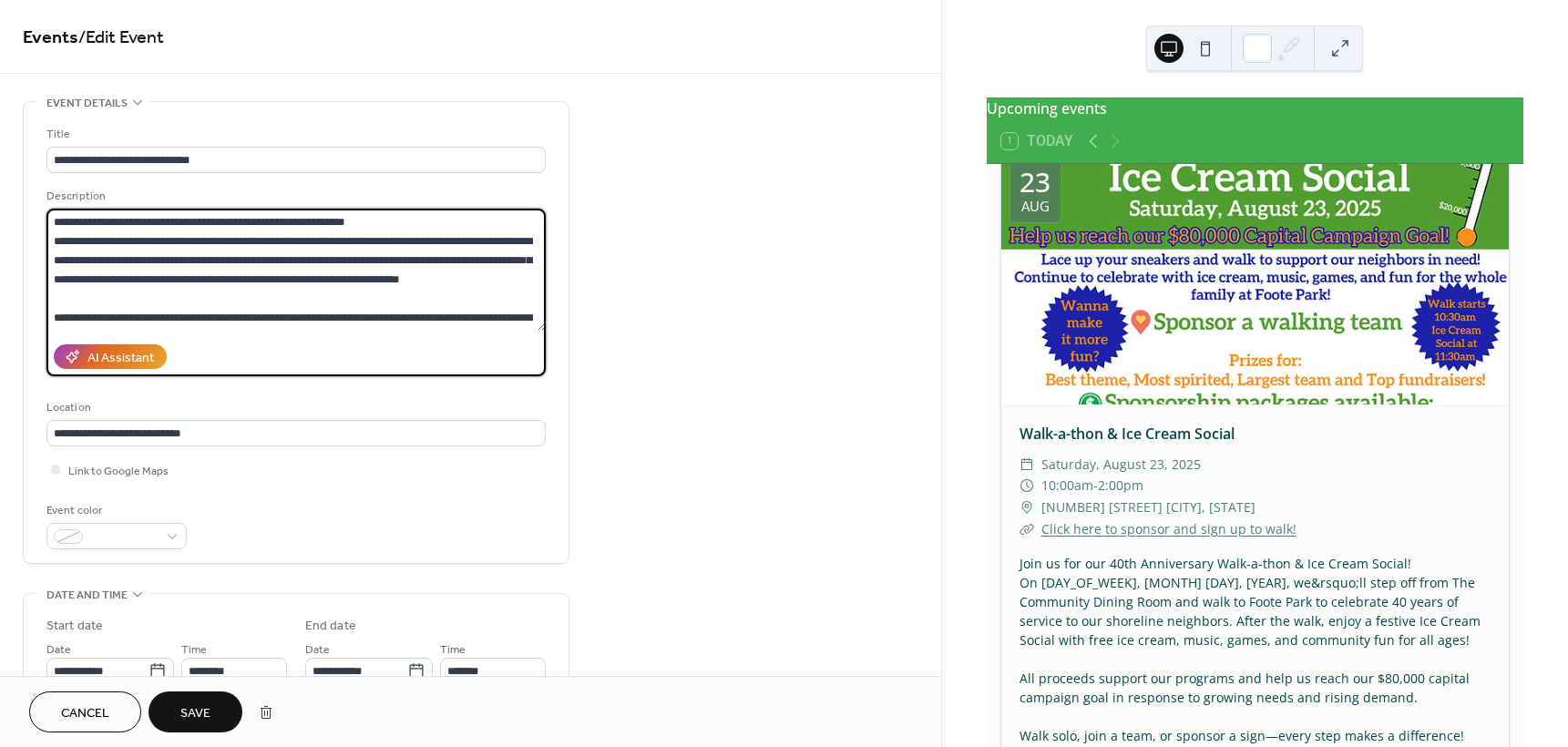 scroll, scrollTop: 57, scrollLeft: 0, axis: vertical 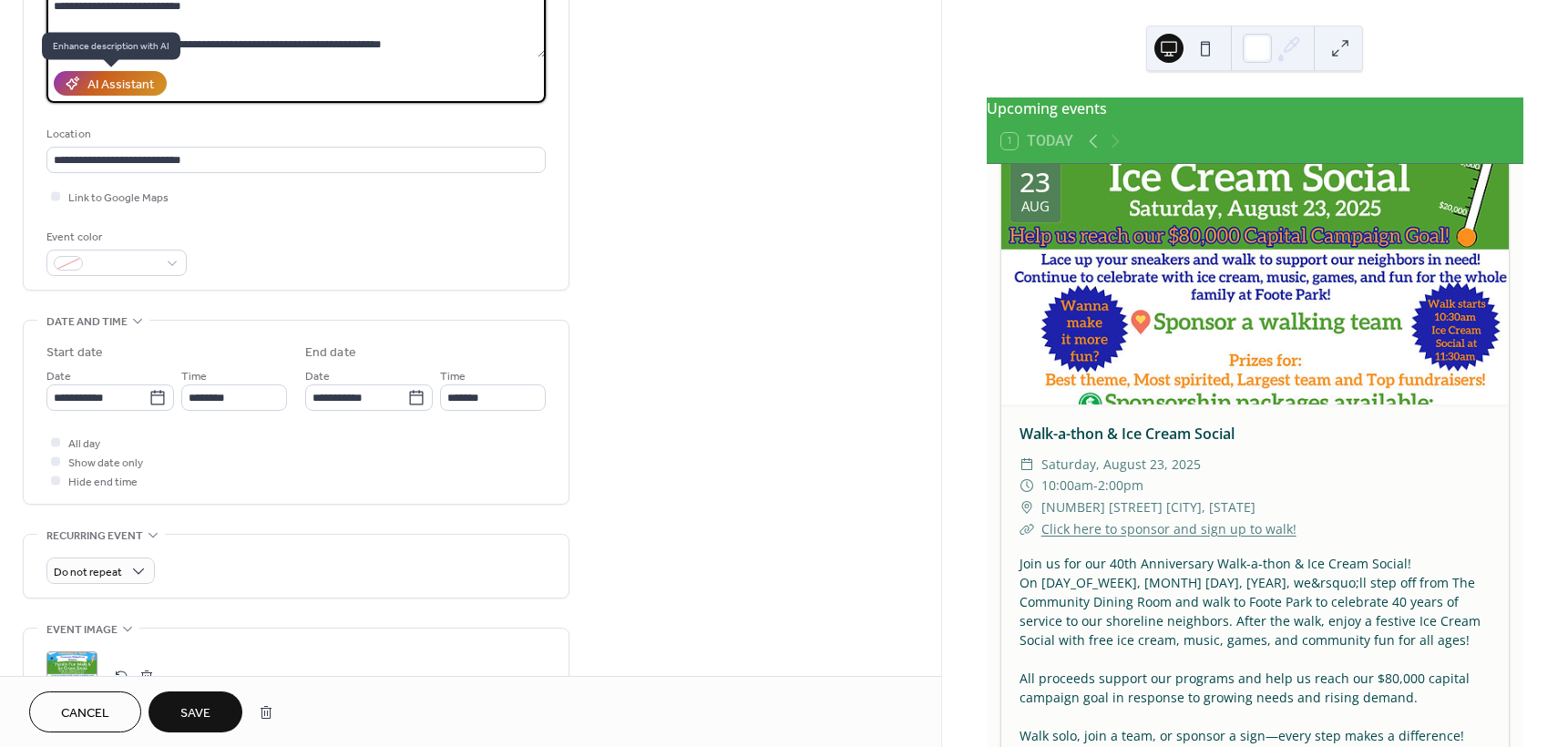 type on "**********" 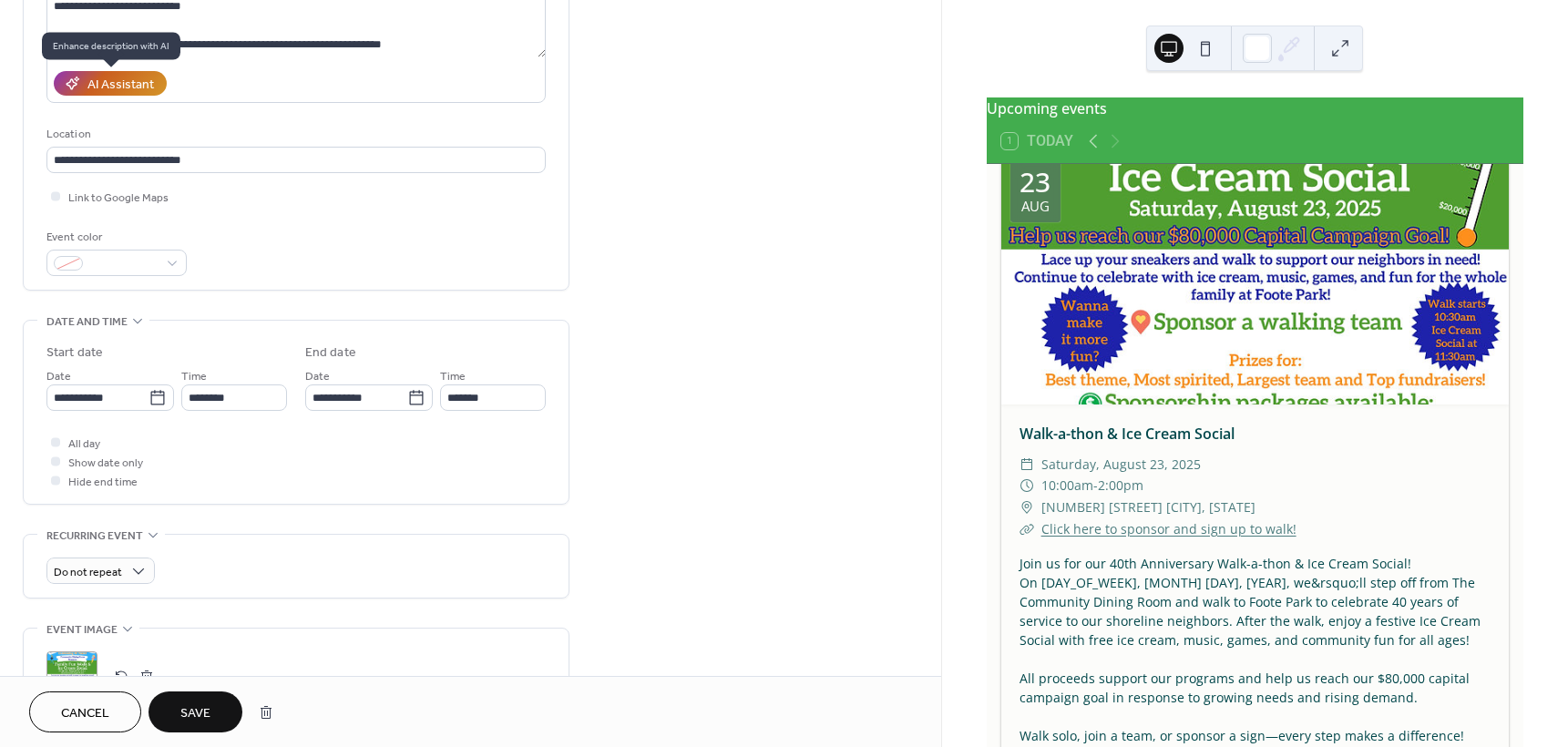 click on "AI Assistant" at bounding box center [120, 85] 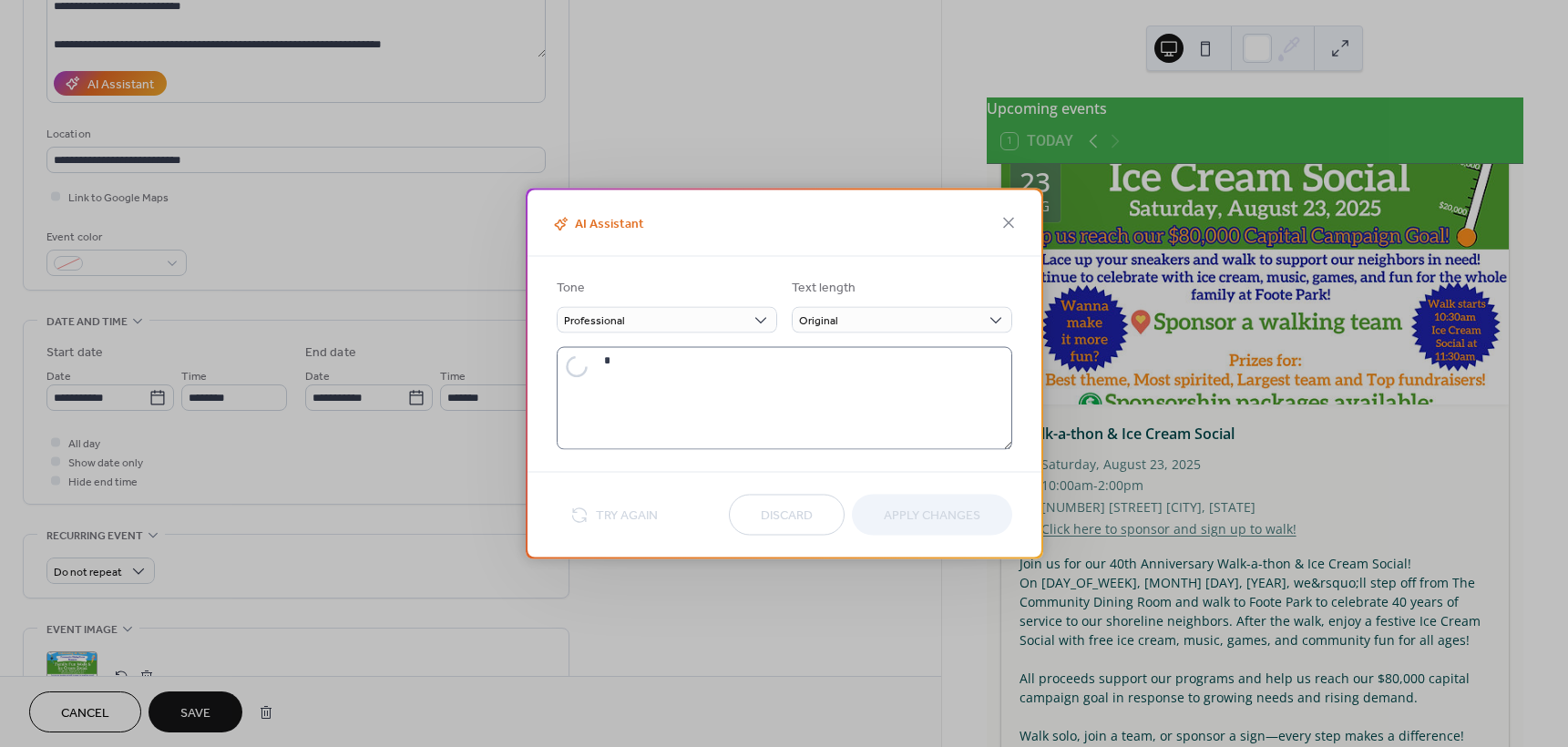 type on "**********" 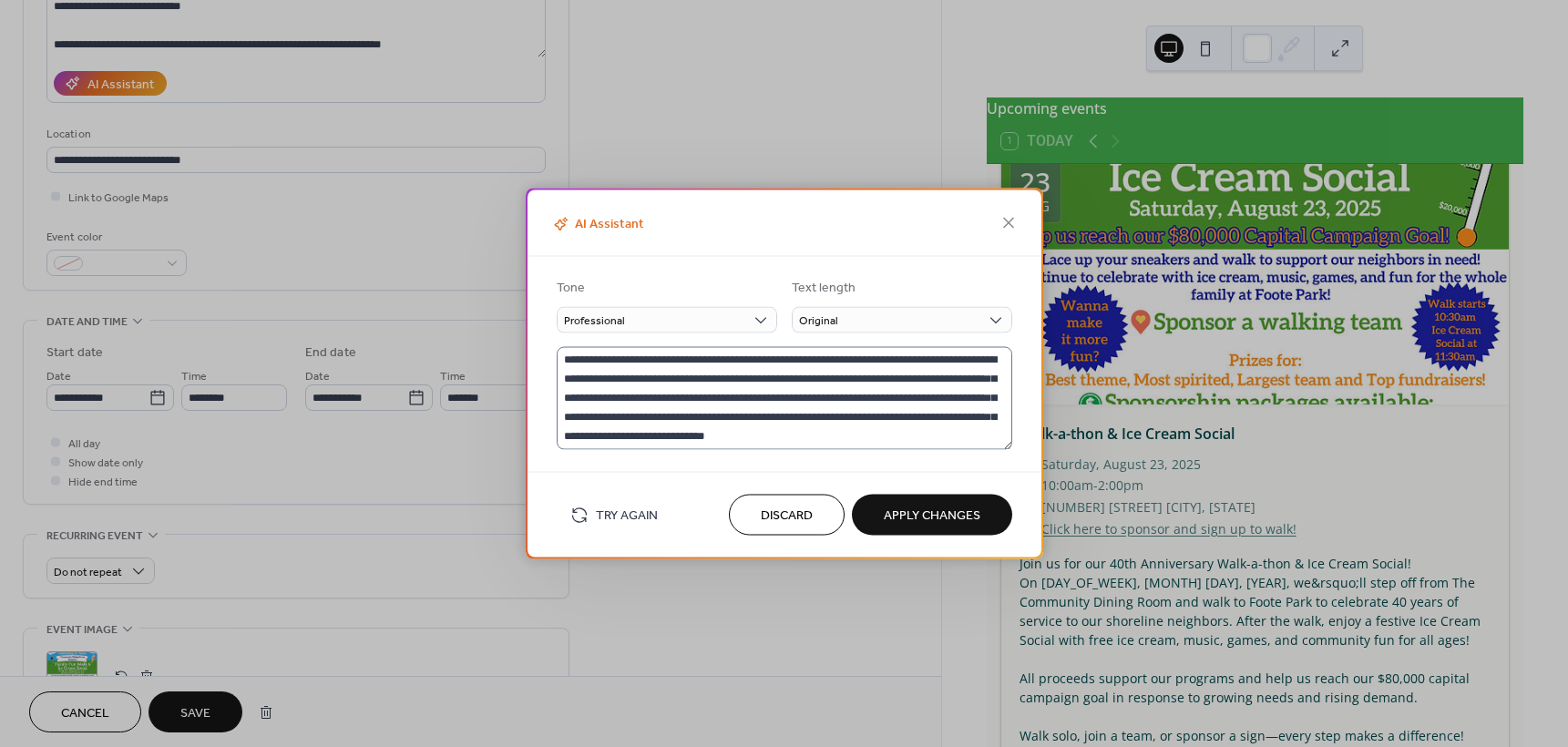 scroll, scrollTop: 0, scrollLeft: 0, axis: both 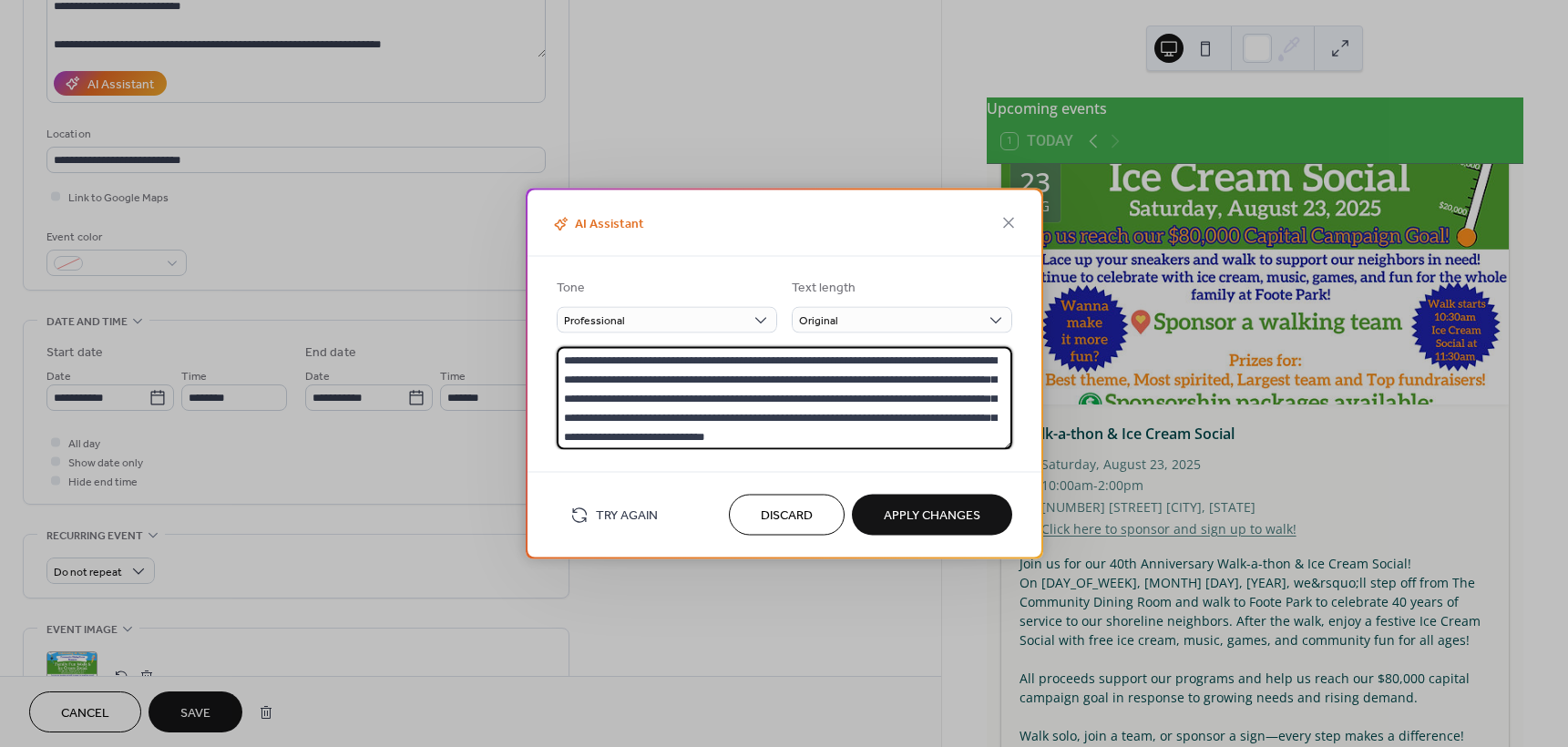 drag, startPoint x: 850, startPoint y: 378, endPoint x: 712, endPoint y: 379, distance: 138.0036 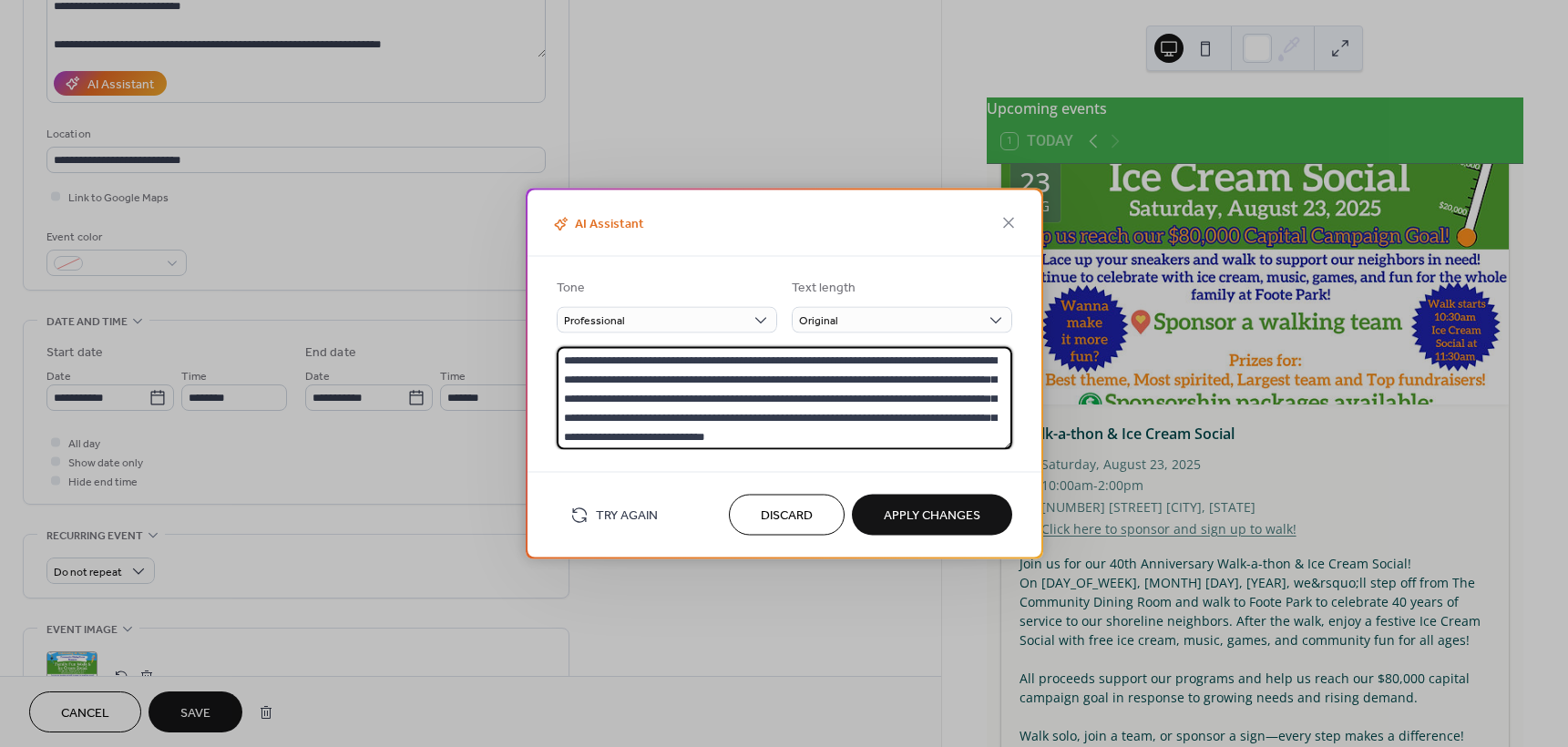 click on "**********" at bounding box center [784, 398] 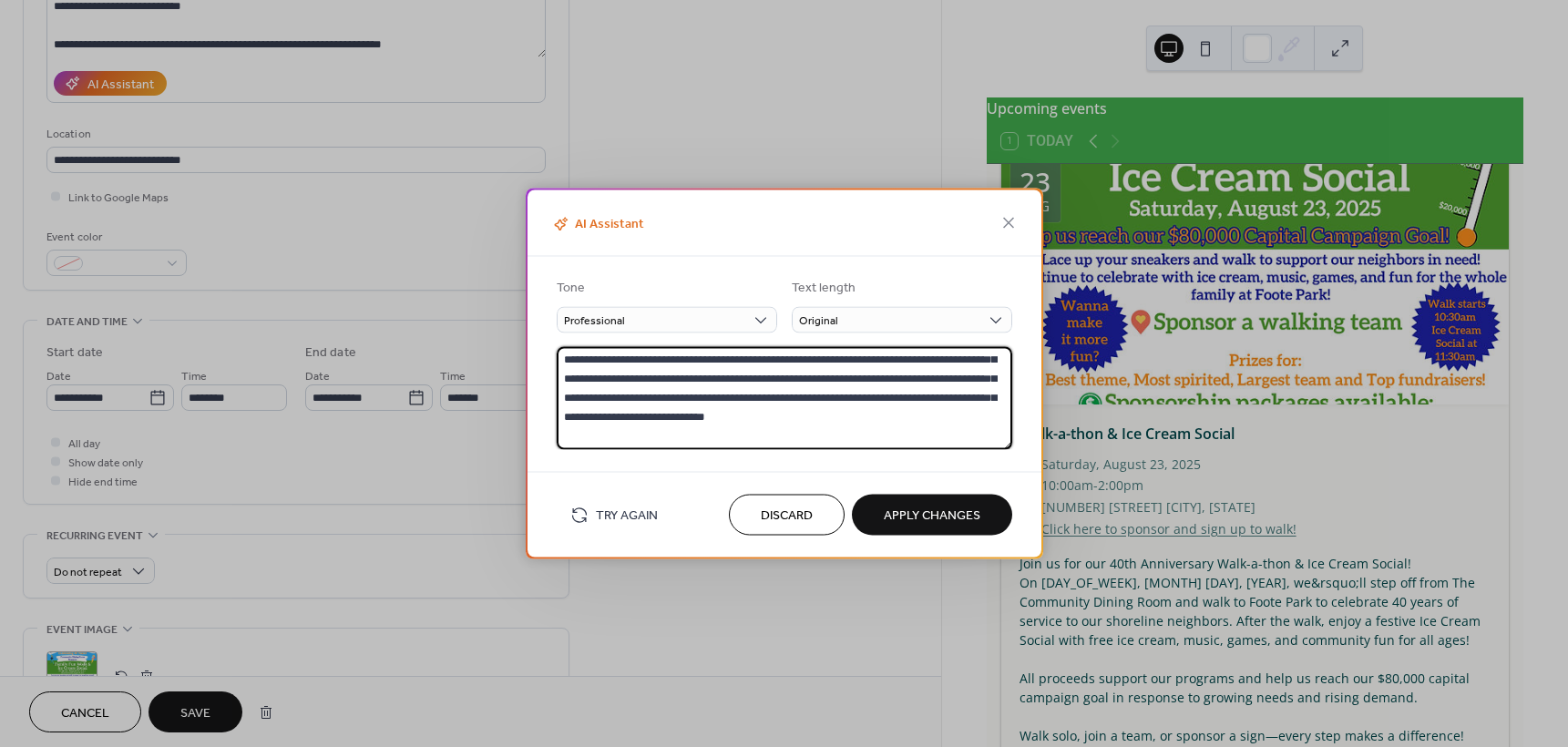 scroll, scrollTop: 0, scrollLeft: 0, axis: both 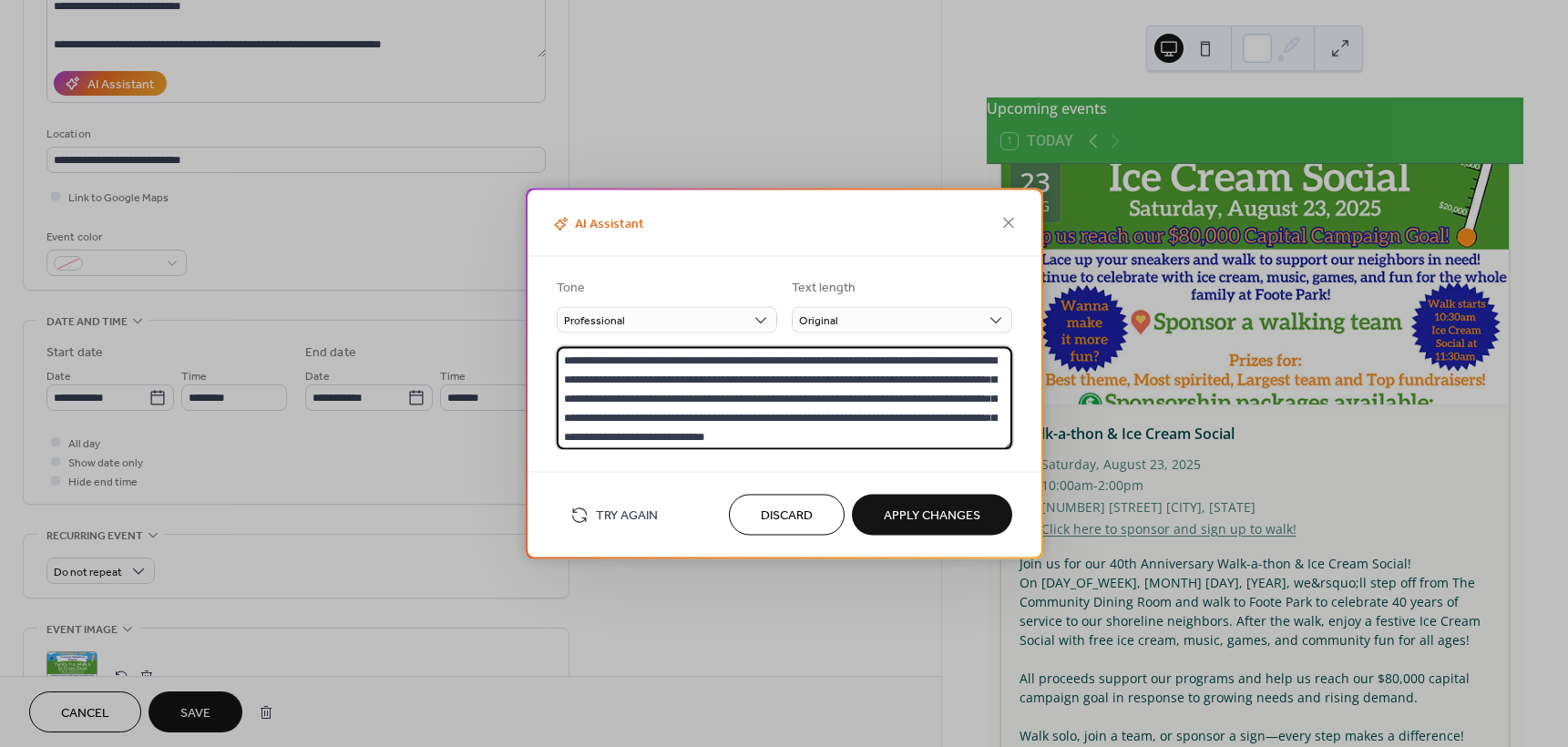 click on "**********" at bounding box center (784, 398) 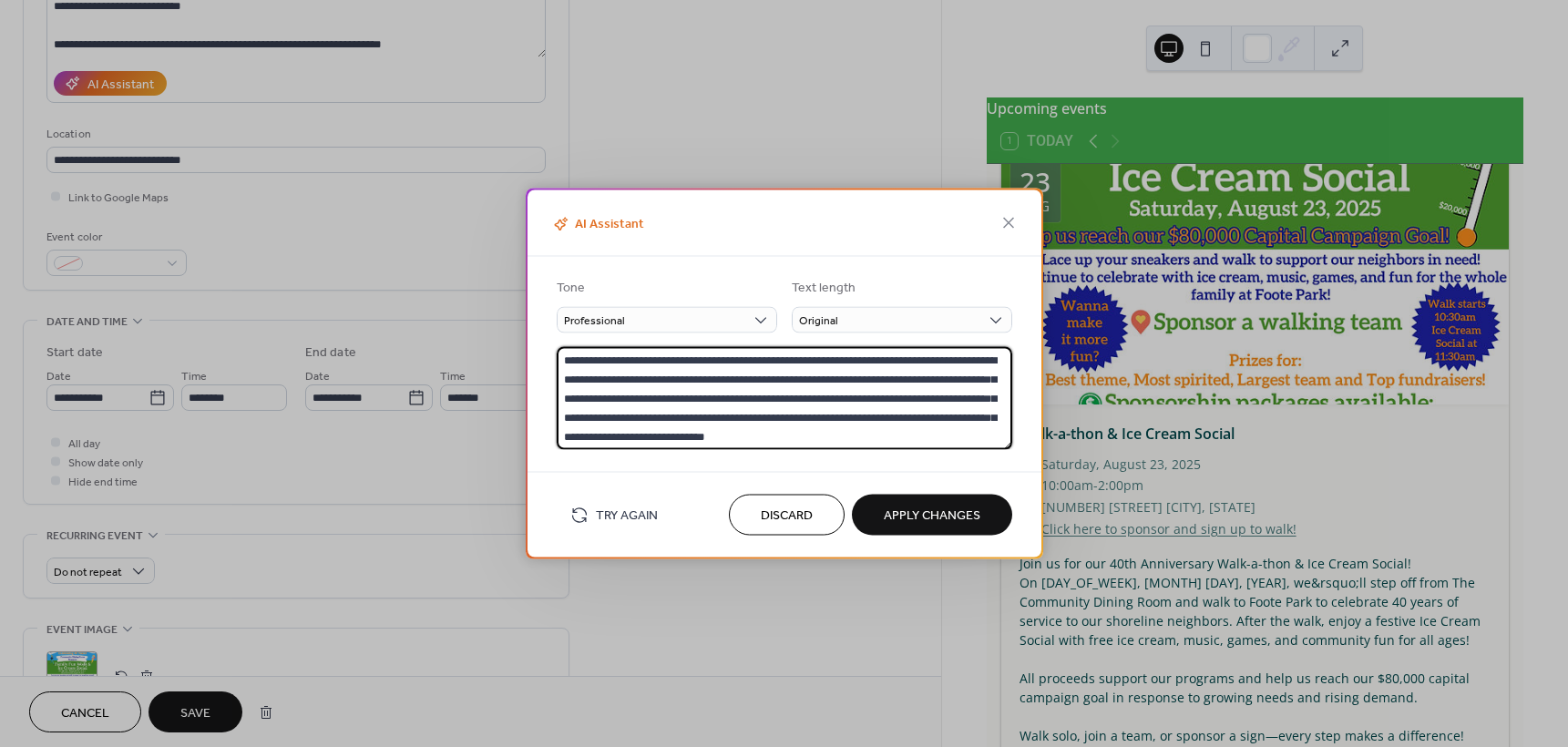 click on "Apply Changes" at bounding box center [932, 515] 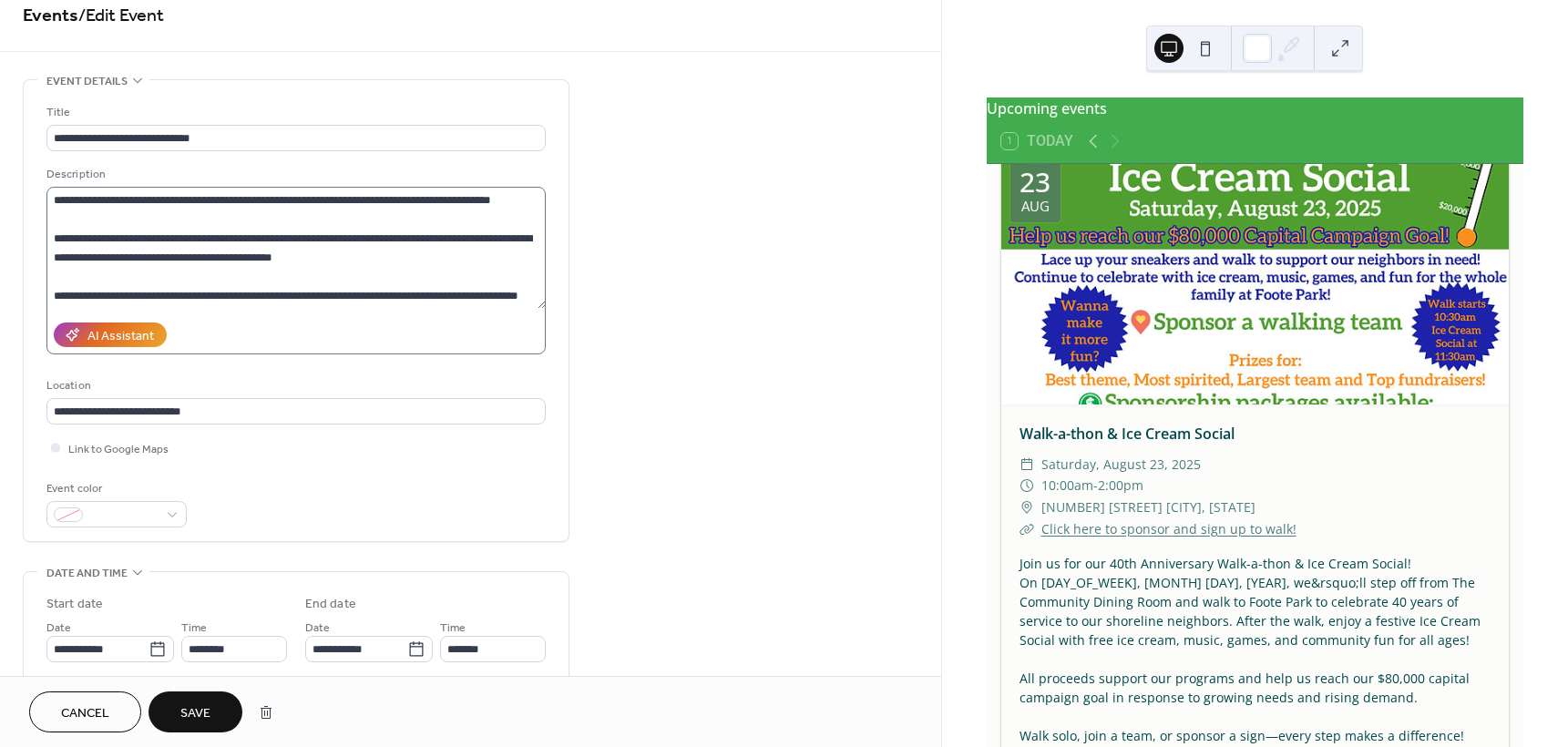 scroll, scrollTop: 0, scrollLeft: 0, axis: both 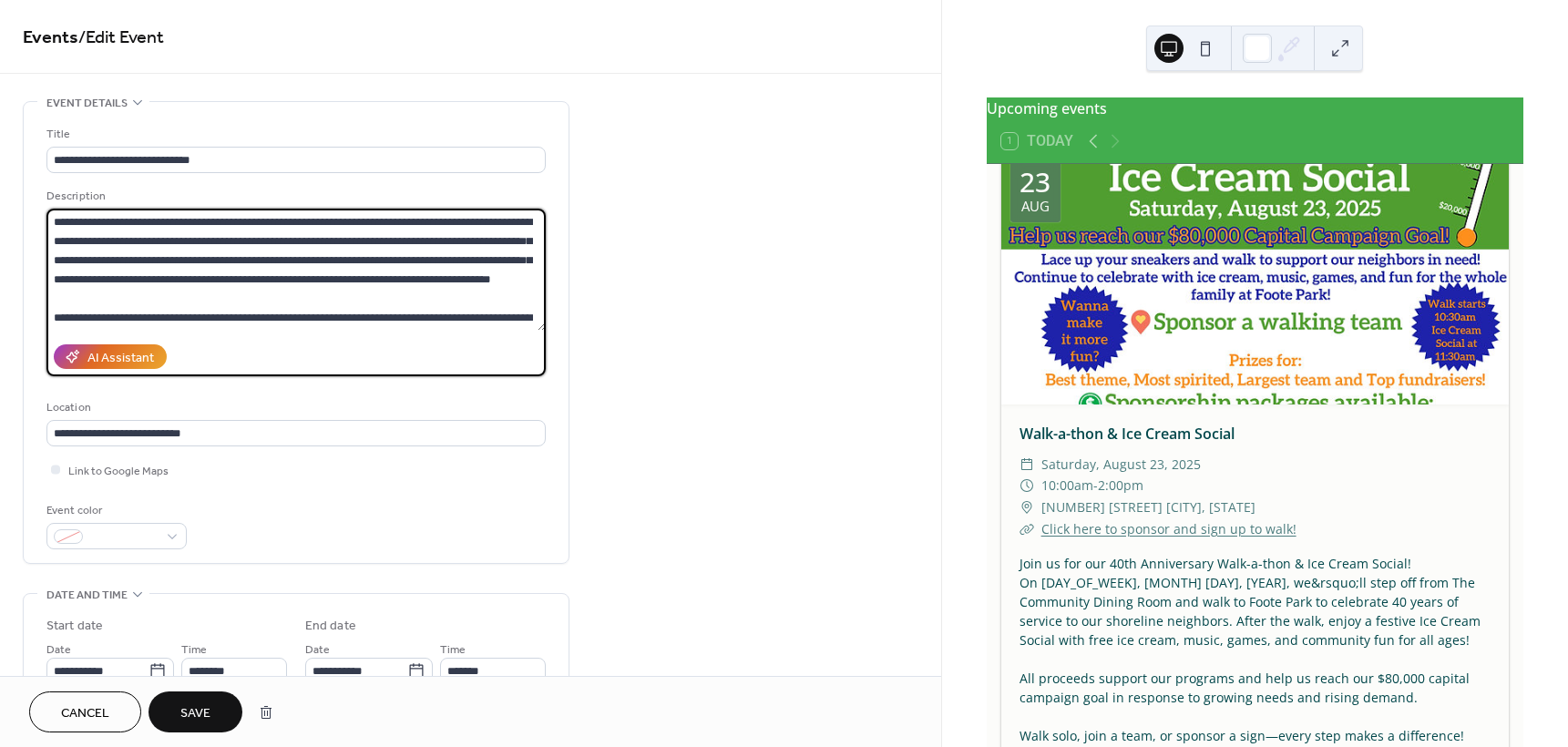 drag, startPoint x: 303, startPoint y: 242, endPoint x: 168, endPoint y: 245, distance: 135.0333 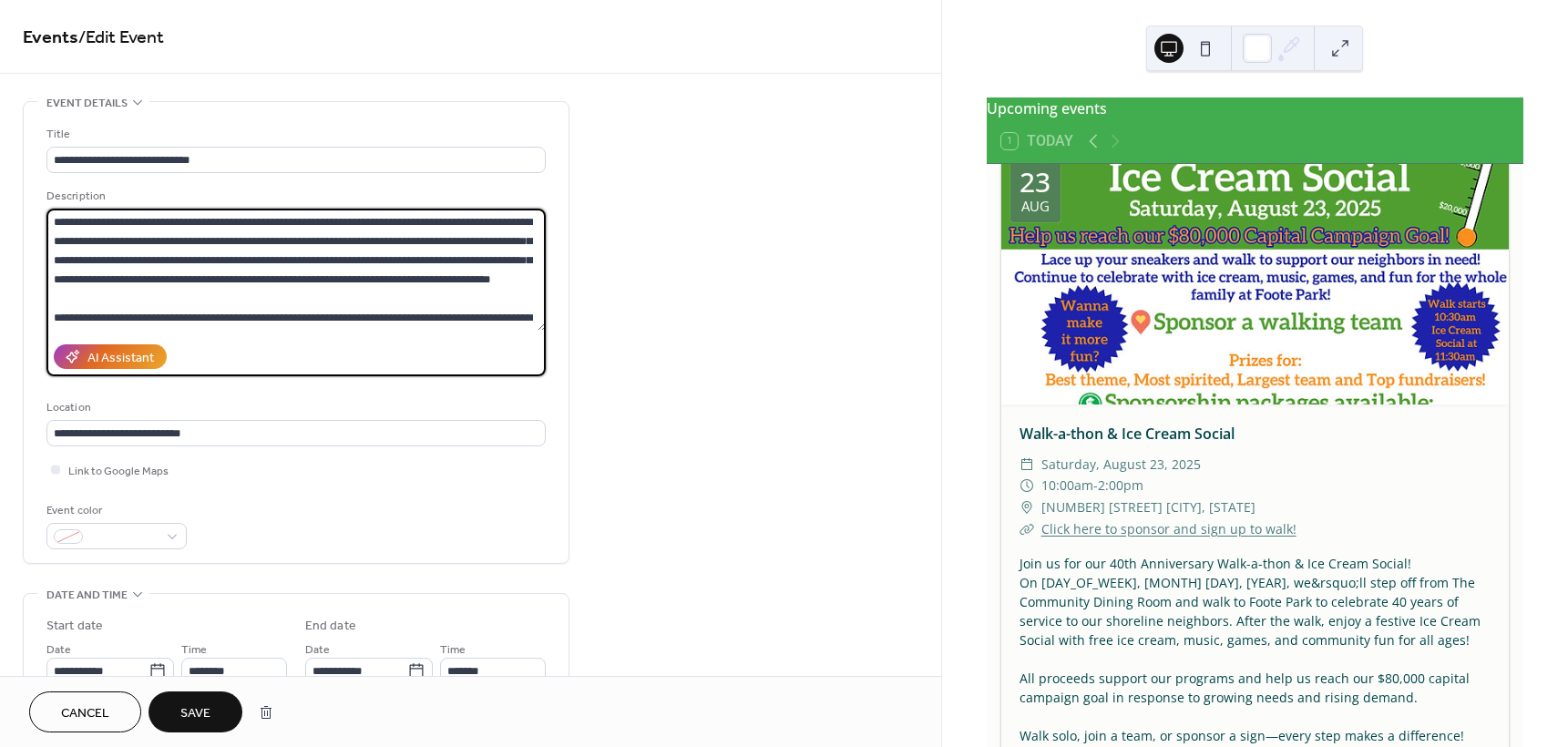 click on "**********" at bounding box center [296, 270] 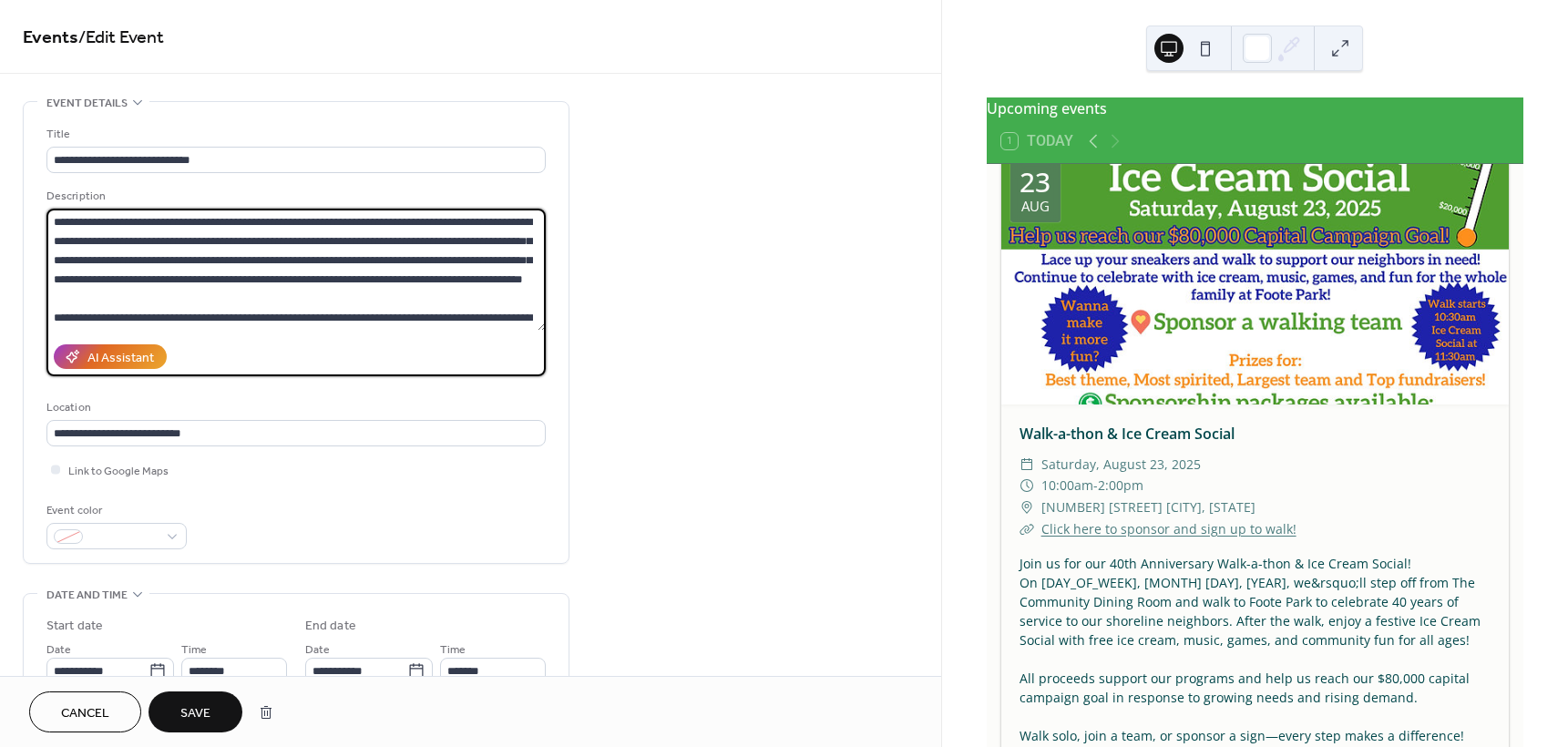 drag, startPoint x: 512, startPoint y: 239, endPoint x: 427, endPoint y: 241, distance: 85.02353 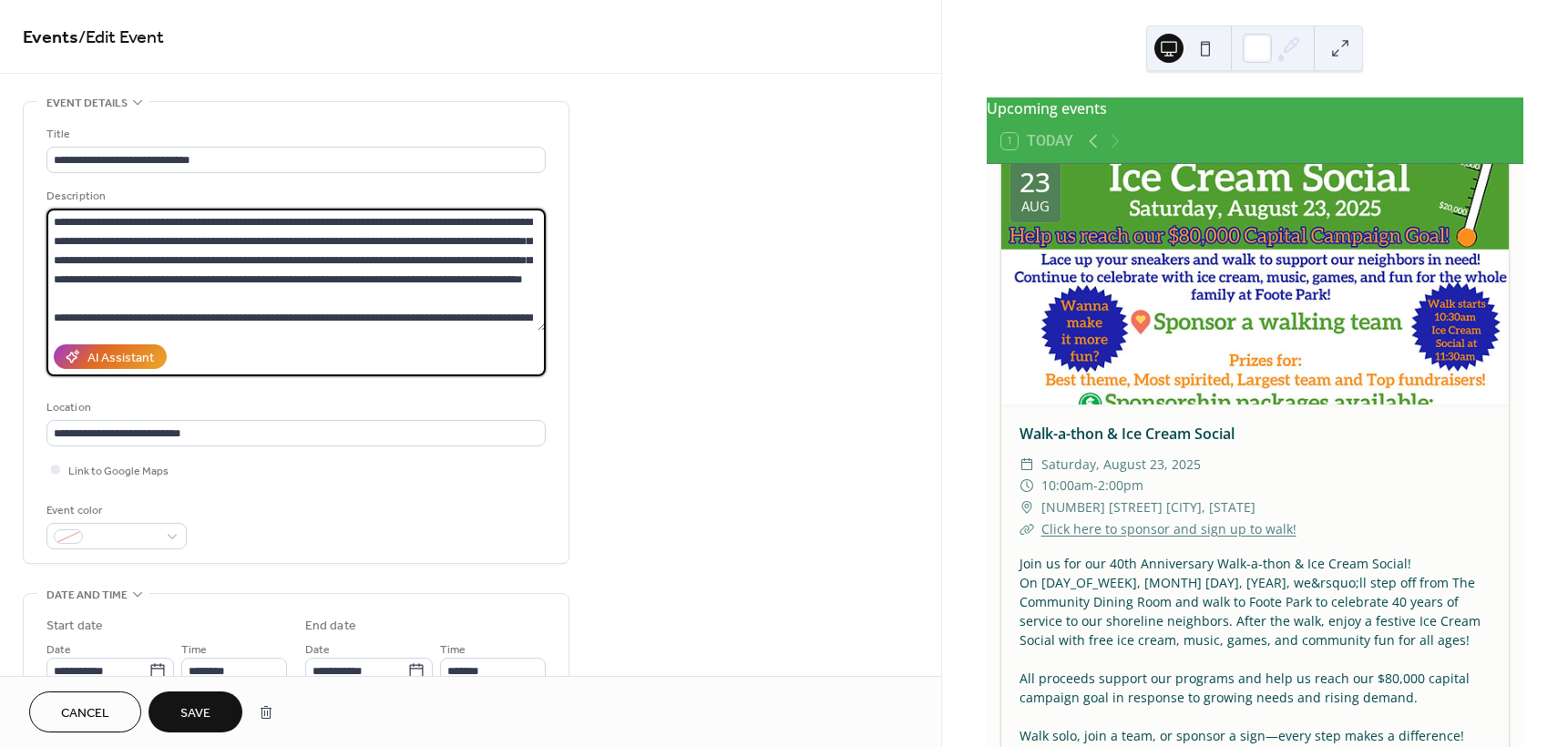 click on "**********" at bounding box center (296, 270) 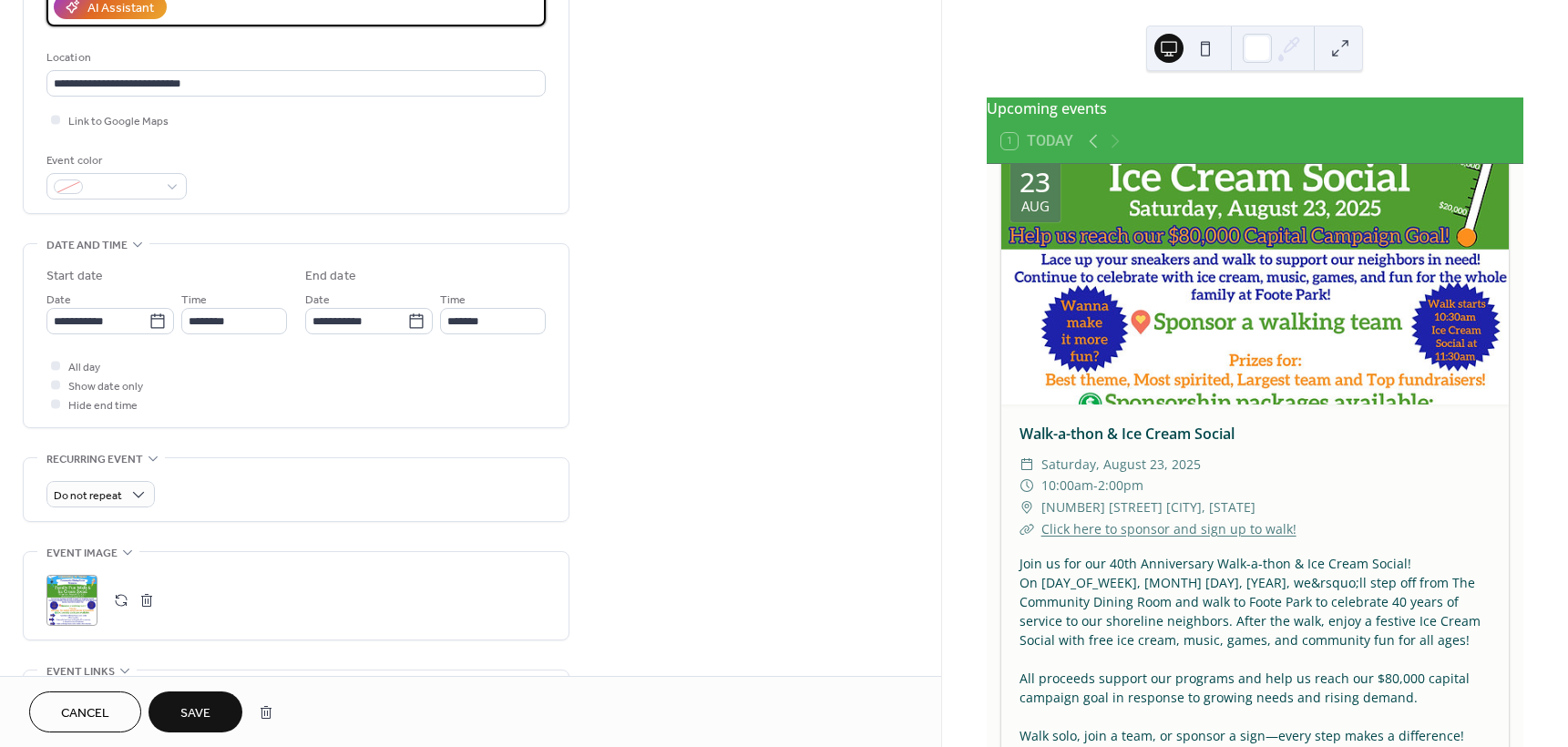 scroll, scrollTop: 364, scrollLeft: 0, axis: vertical 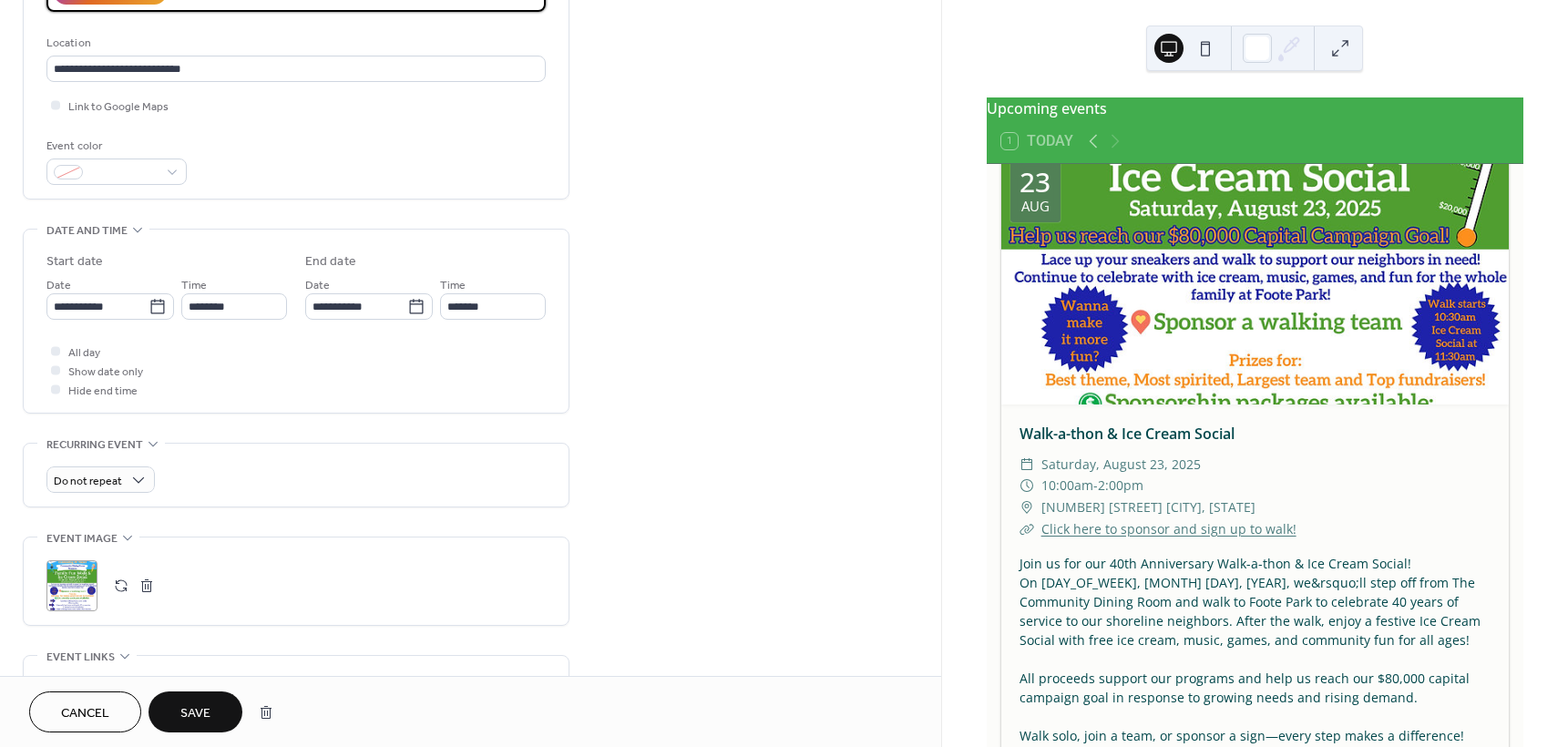 type on "**********" 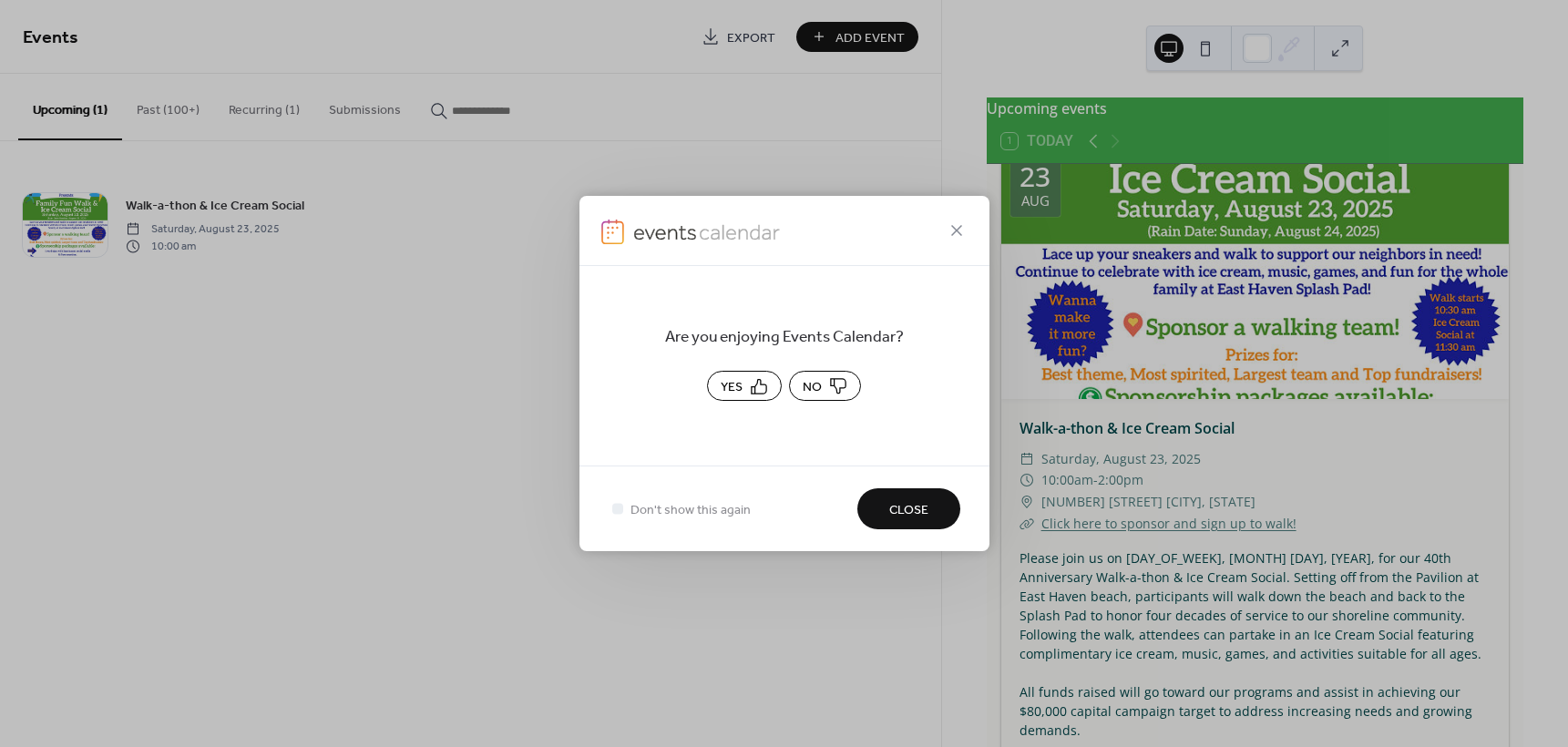 click at bounding box center (784, 230) 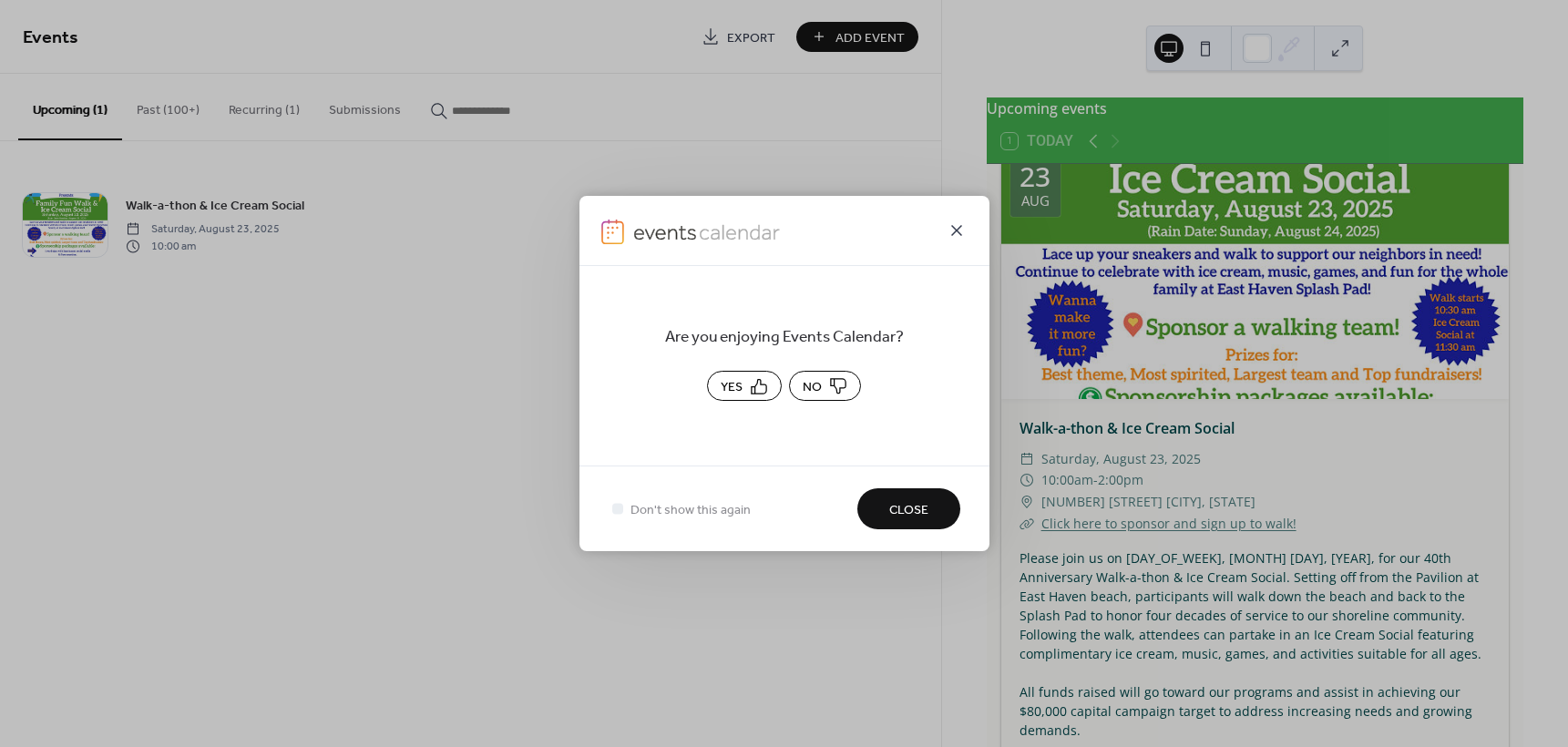 click 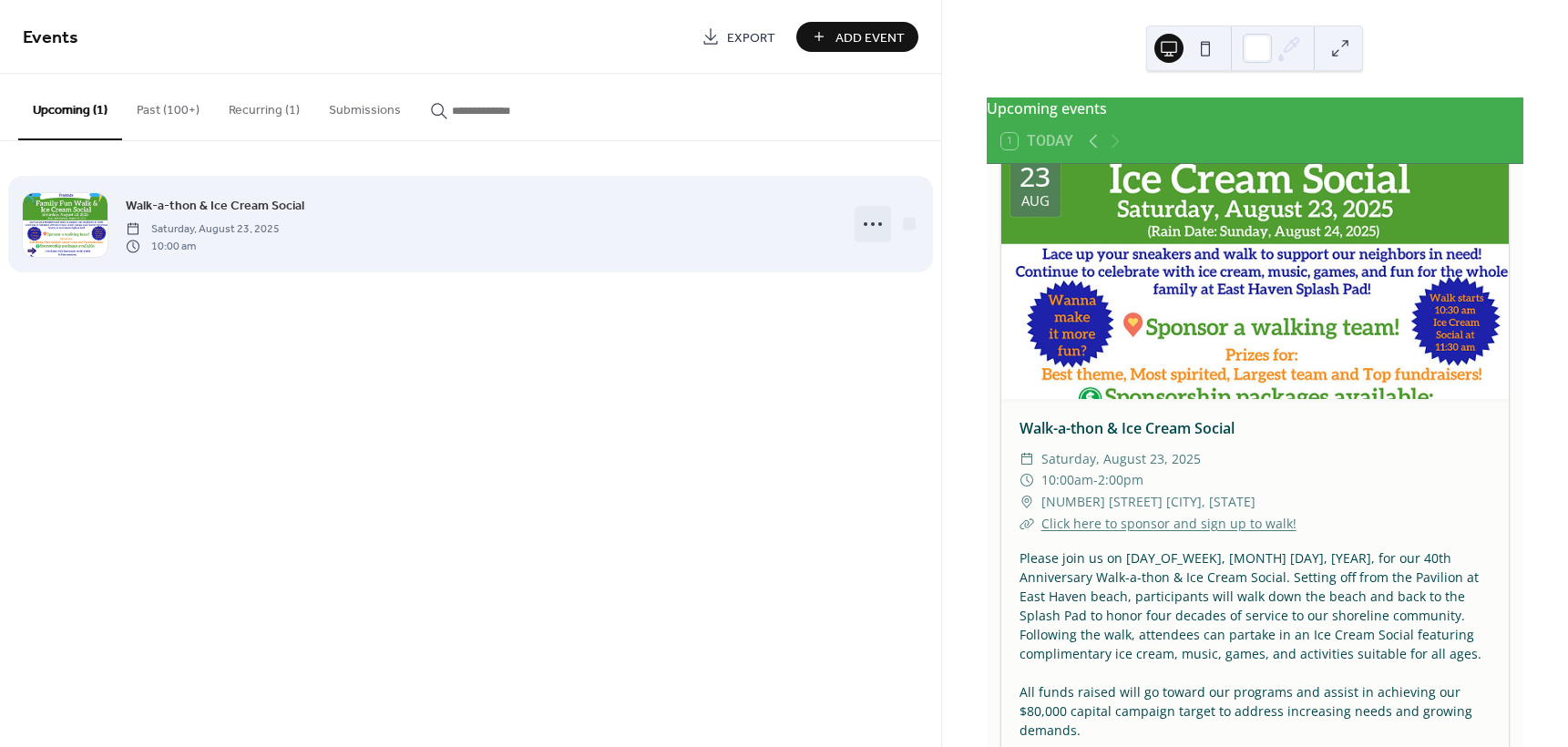 click 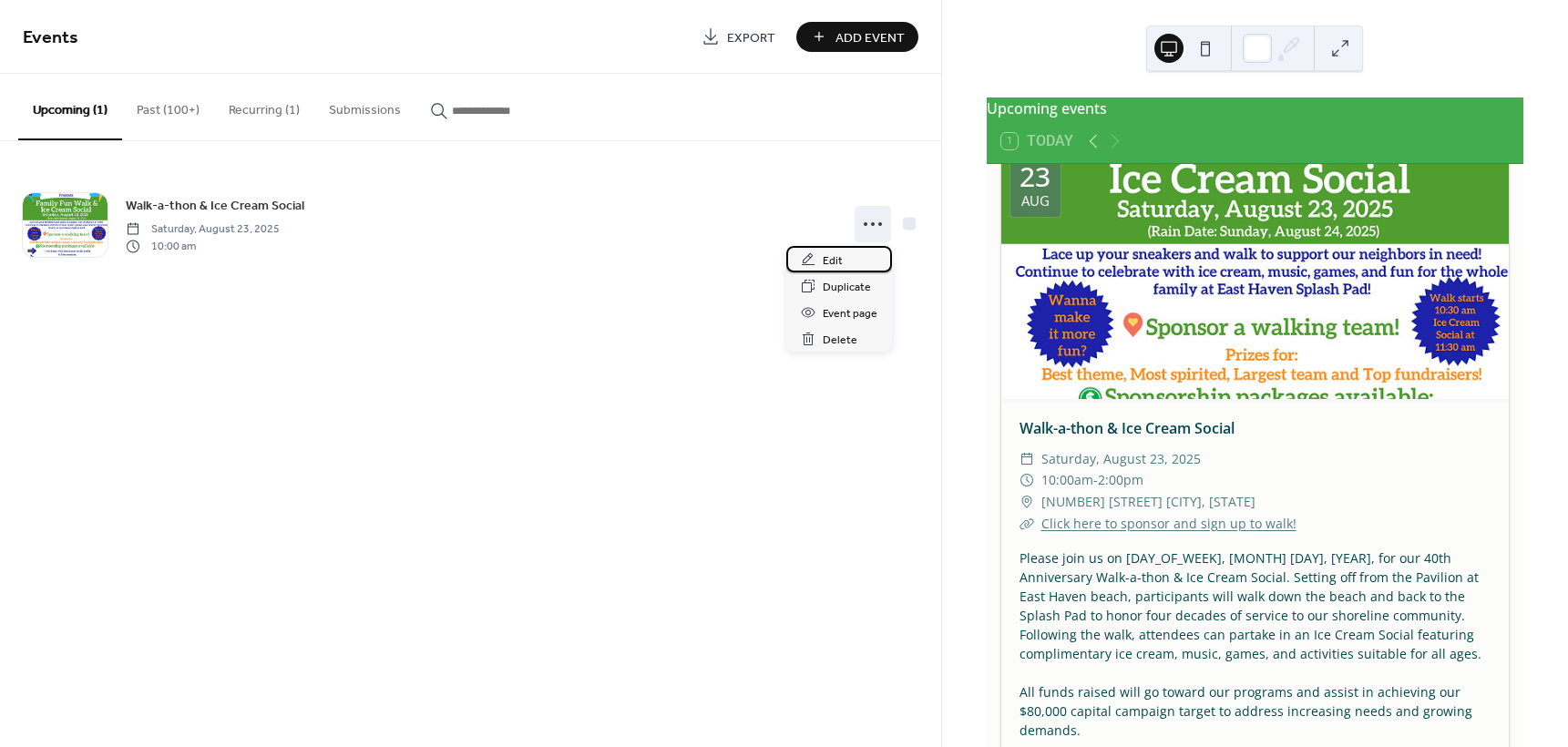 click on "Edit" at bounding box center [833, 261] 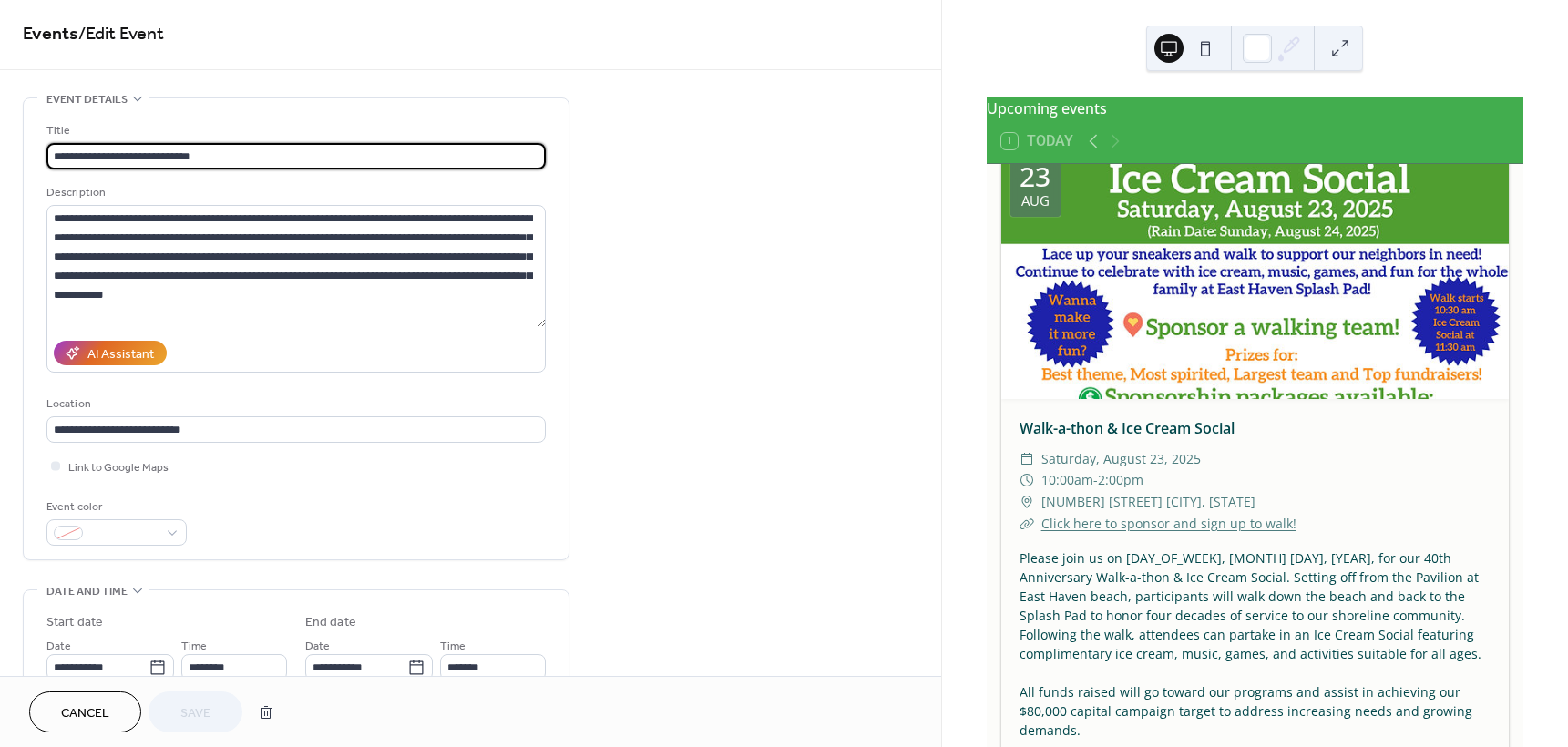 scroll, scrollTop: 0, scrollLeft: 0, axis: both 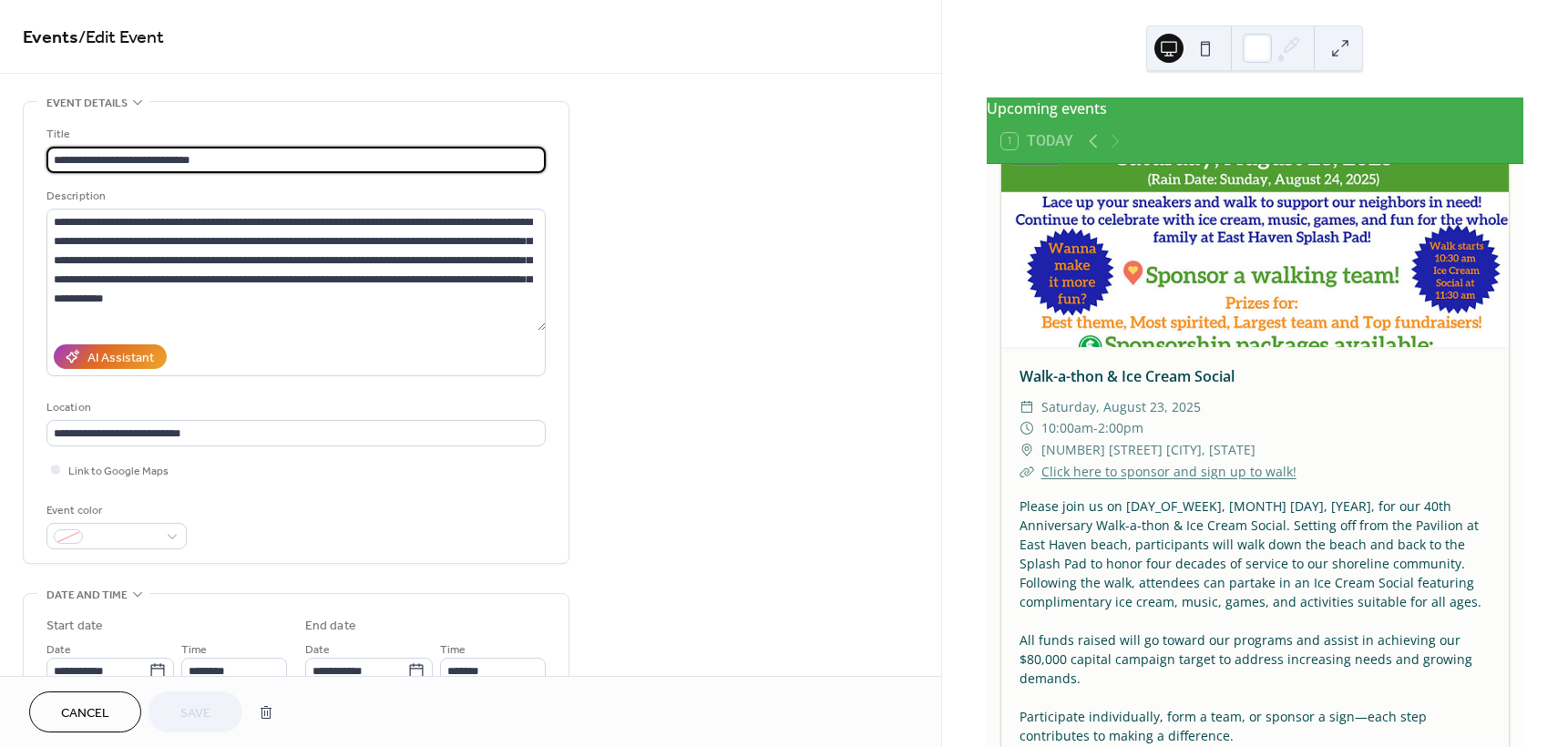 click on "**********" at bounding box center (470, 727) 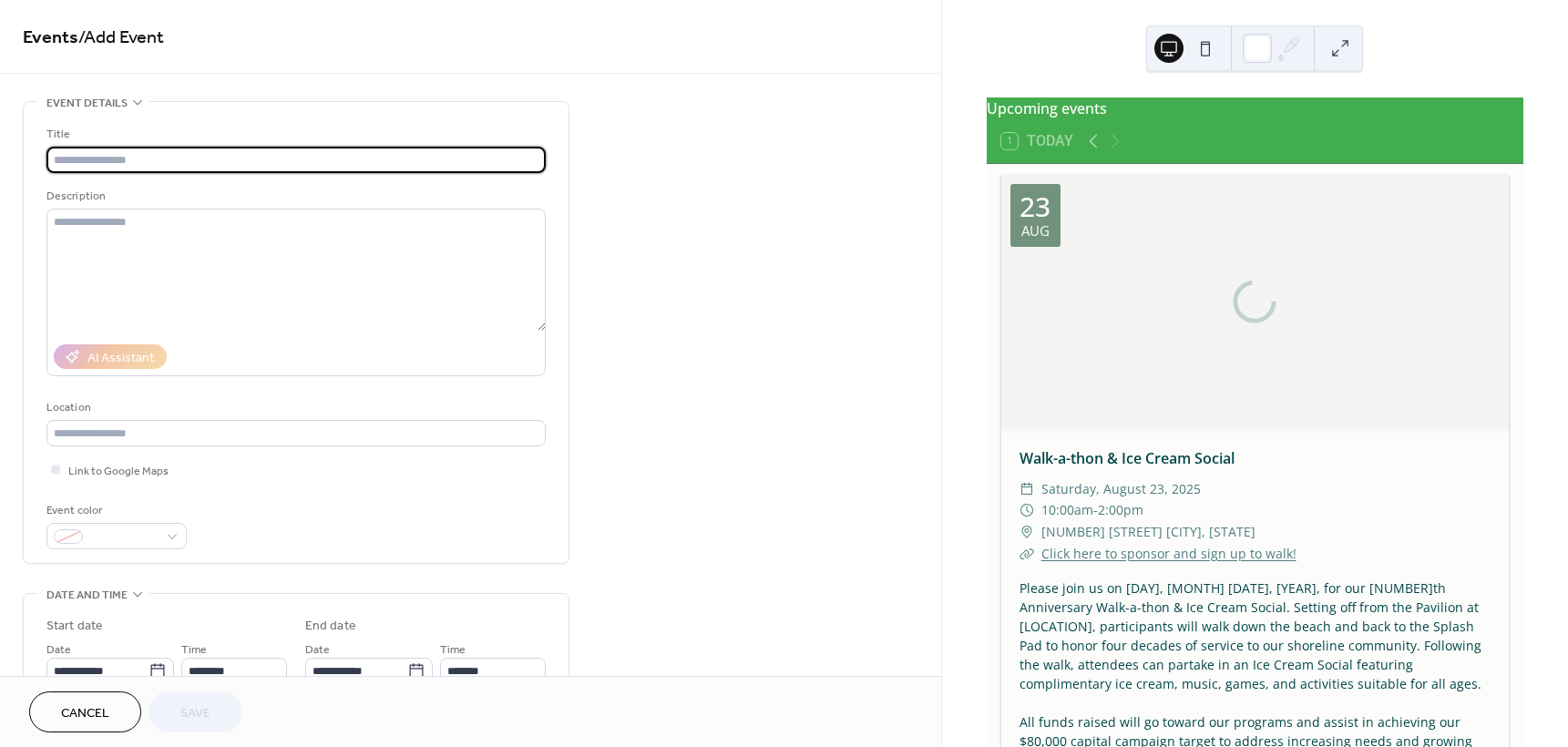 scroll, scrollTop: 0, scrollLeft: 0, axis: both 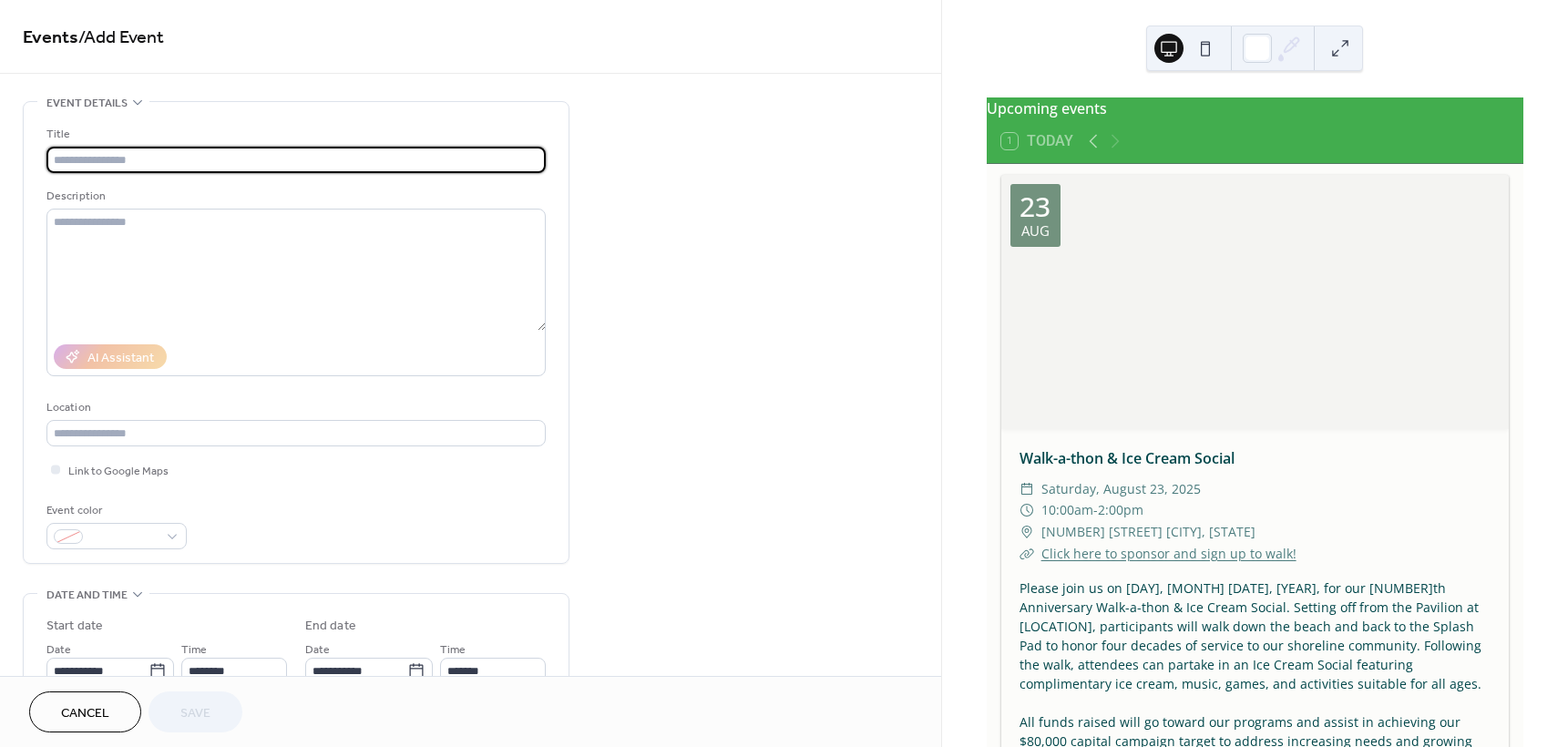 click at bounding box center [296, 159] 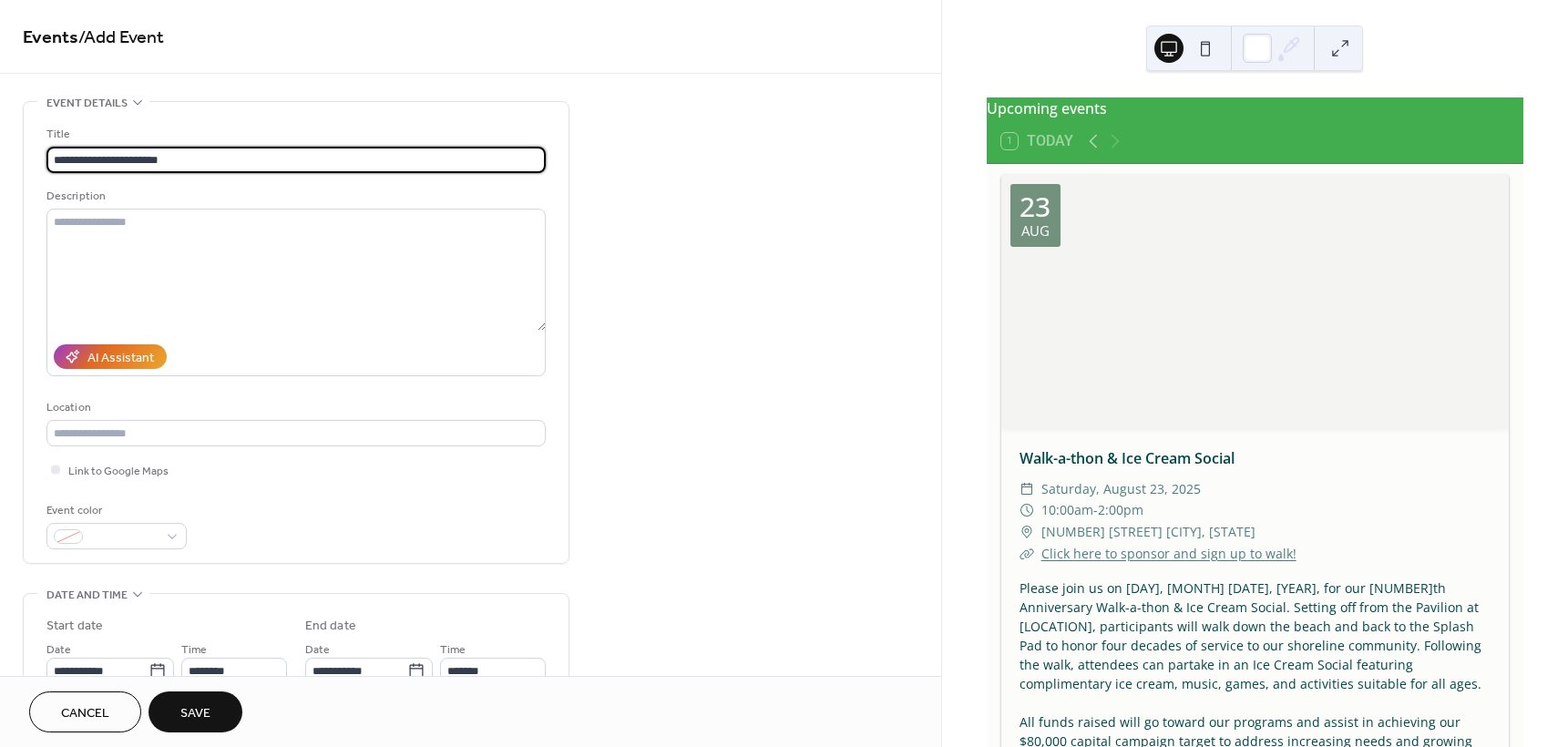 type on "**********" 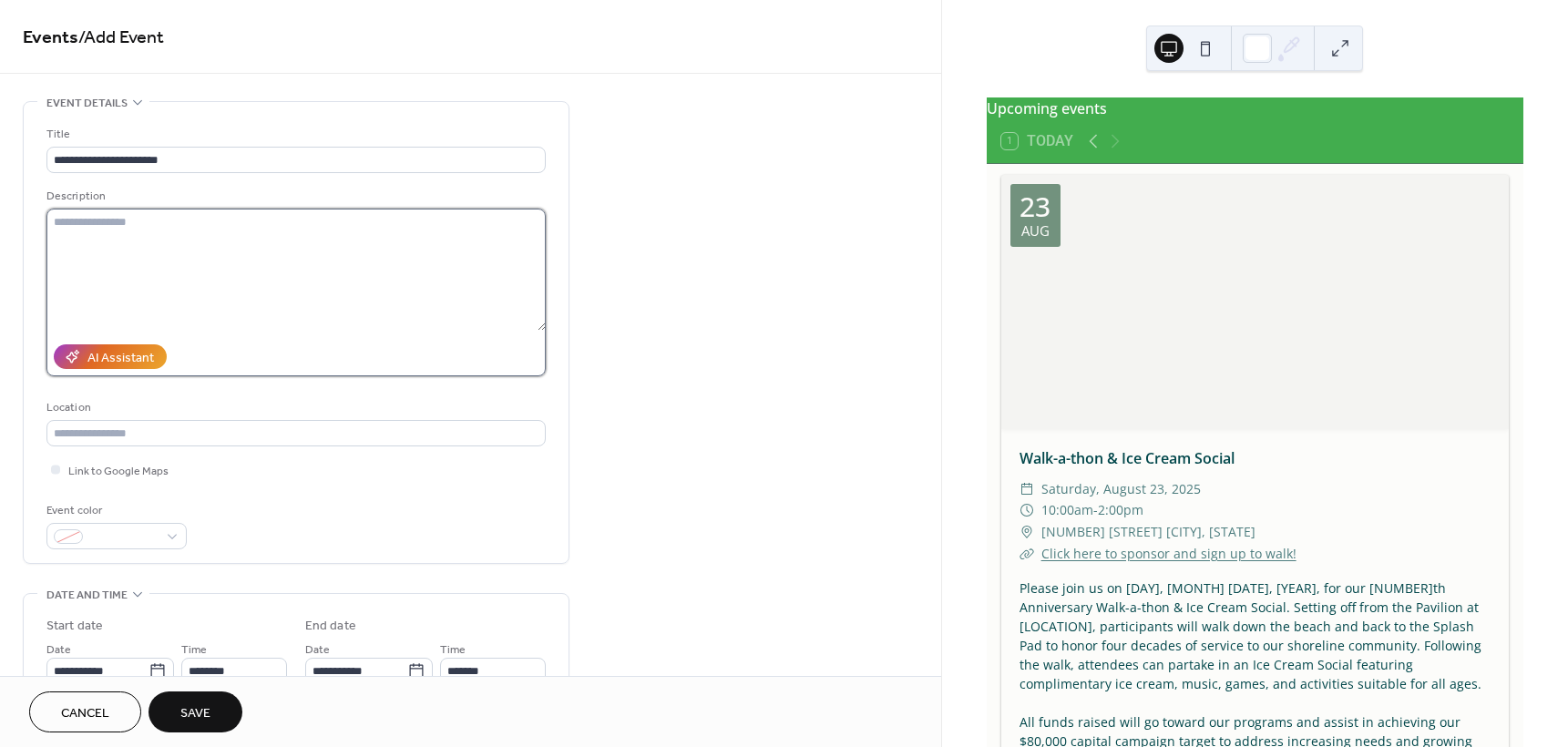 click at bounding box center [296, 270] 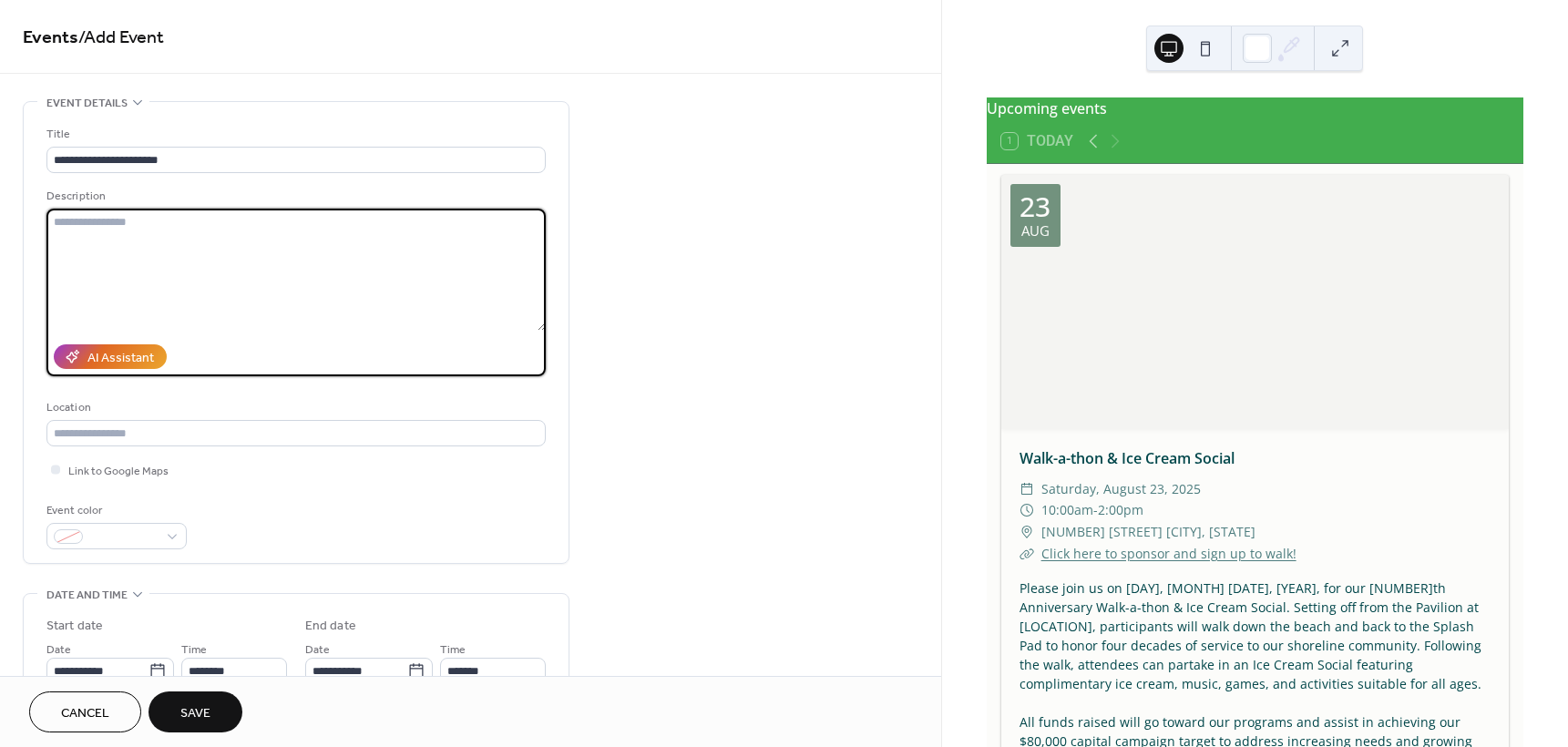 paste on "**********" 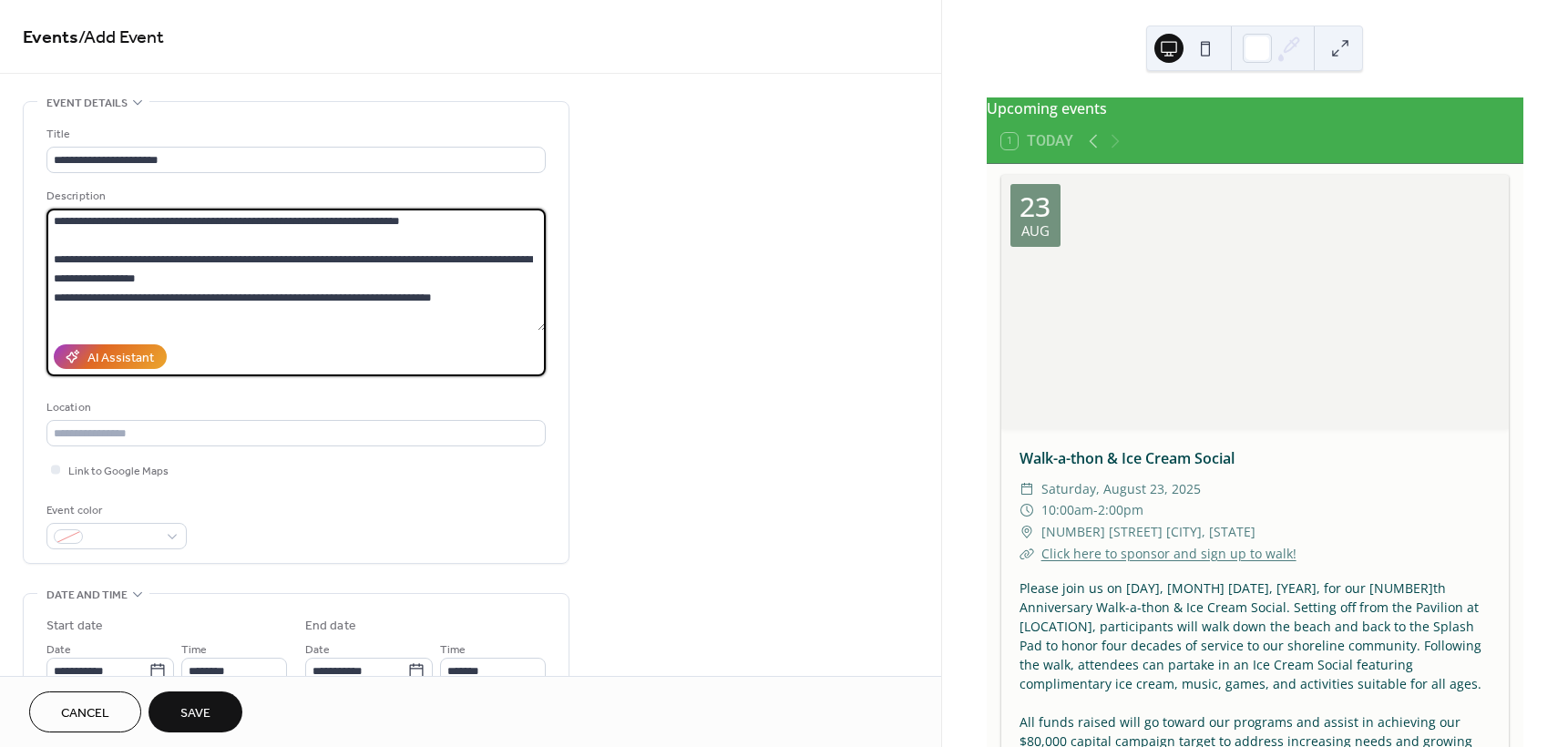 scroll, scrollTop: 96, scrollLeft: 0, axis: vertical 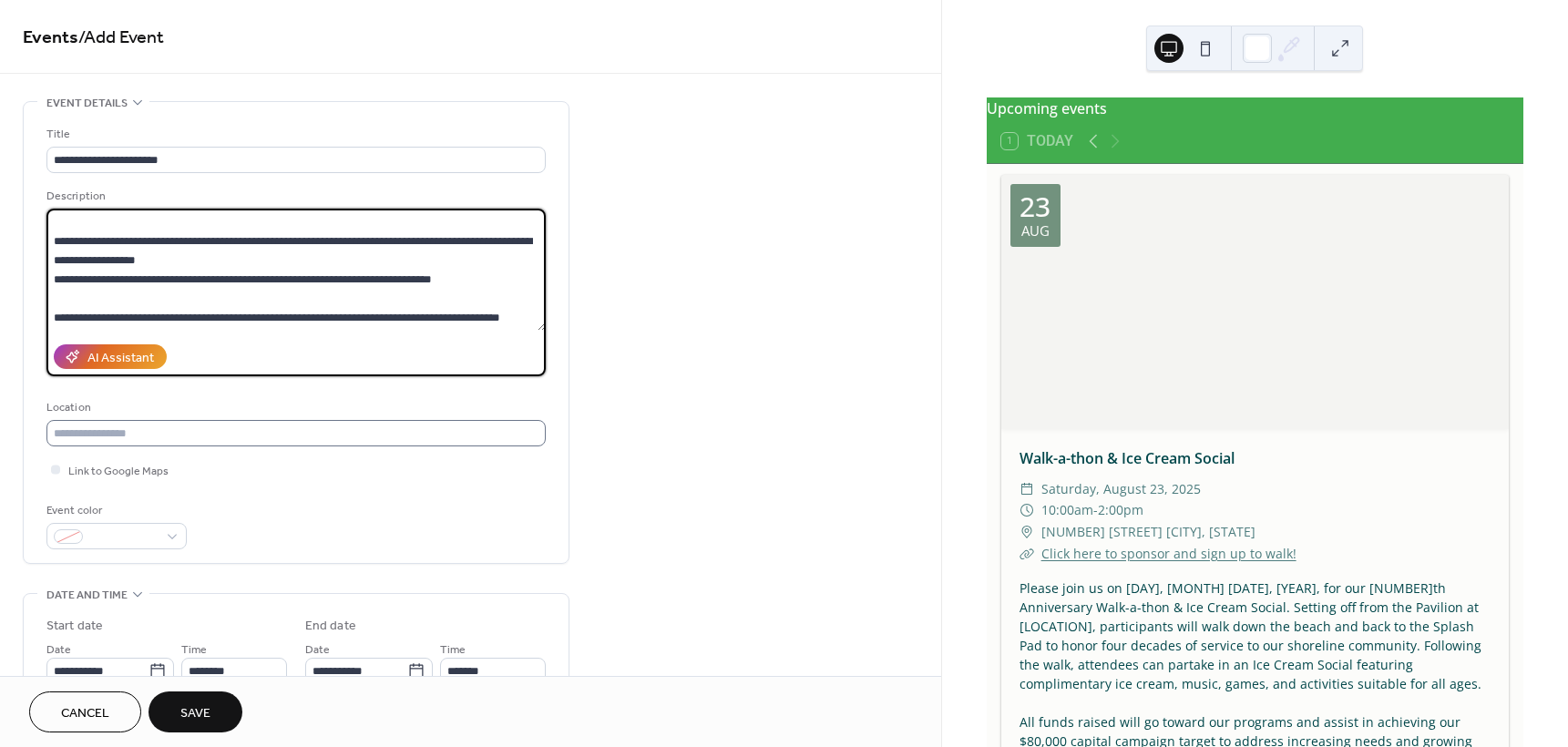 type on "**********" 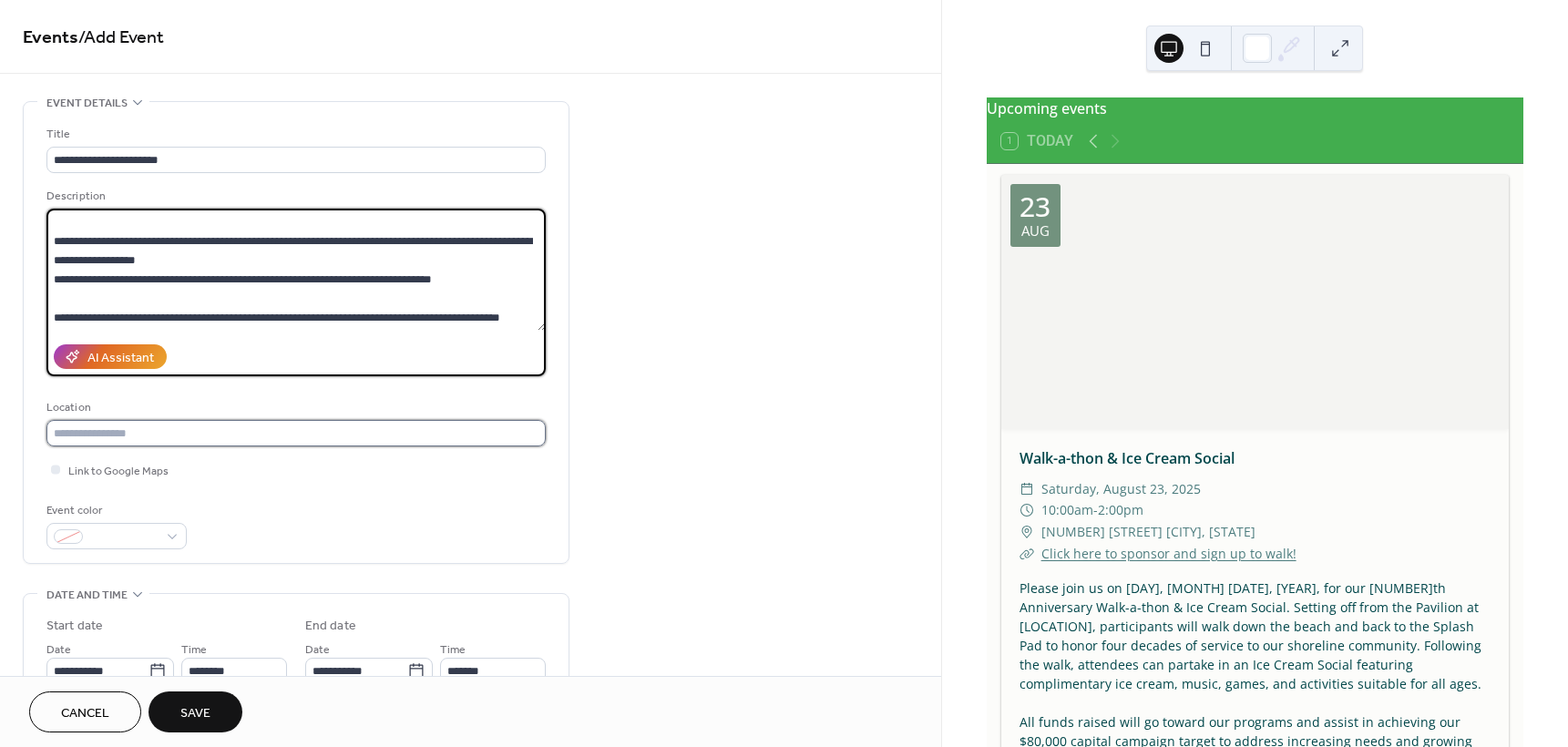 click at bounding box center (296, 433) 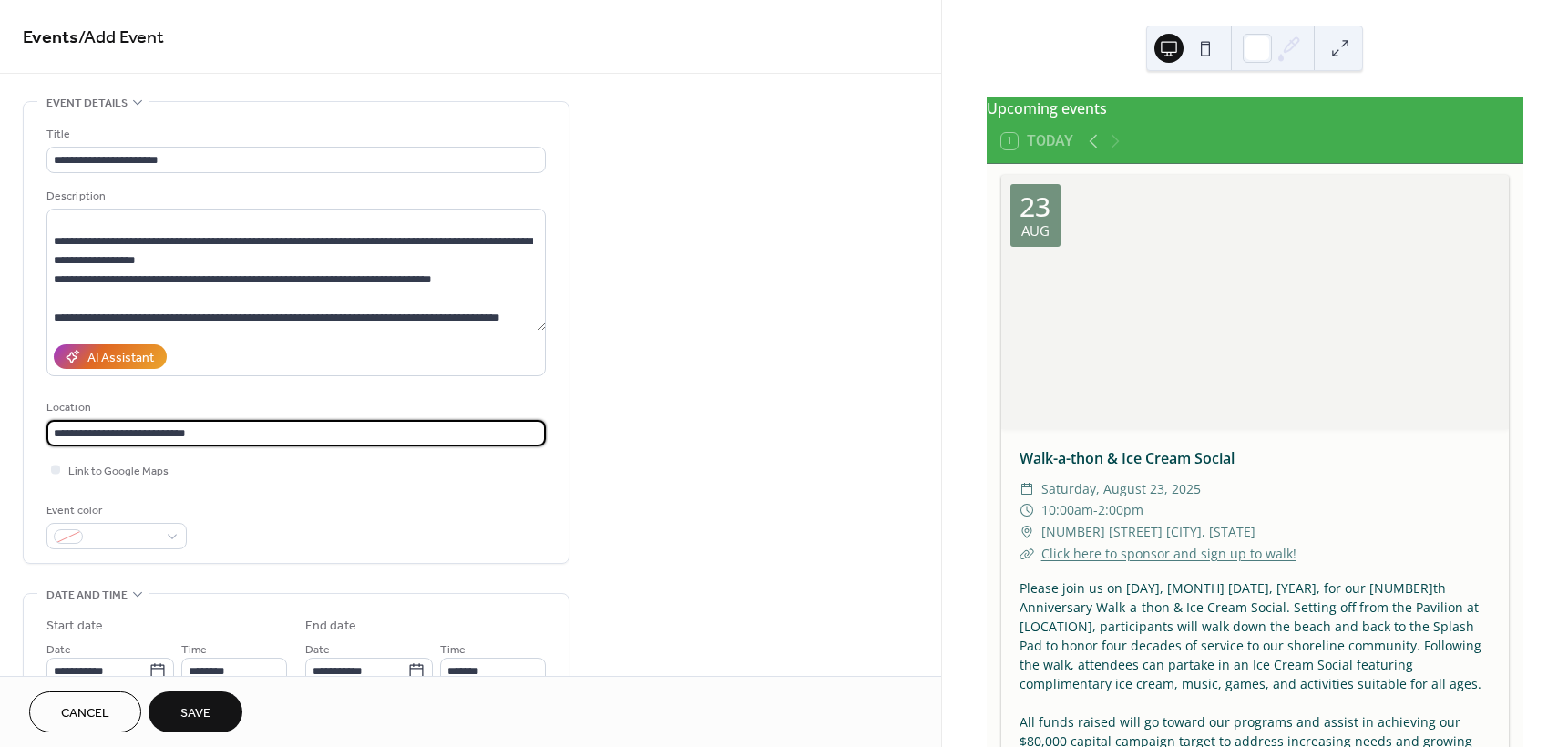 drag, startPoint x: 172, startPoint y: 435, endPoint x: 159, endPoint y: 436, distance: 13.038405 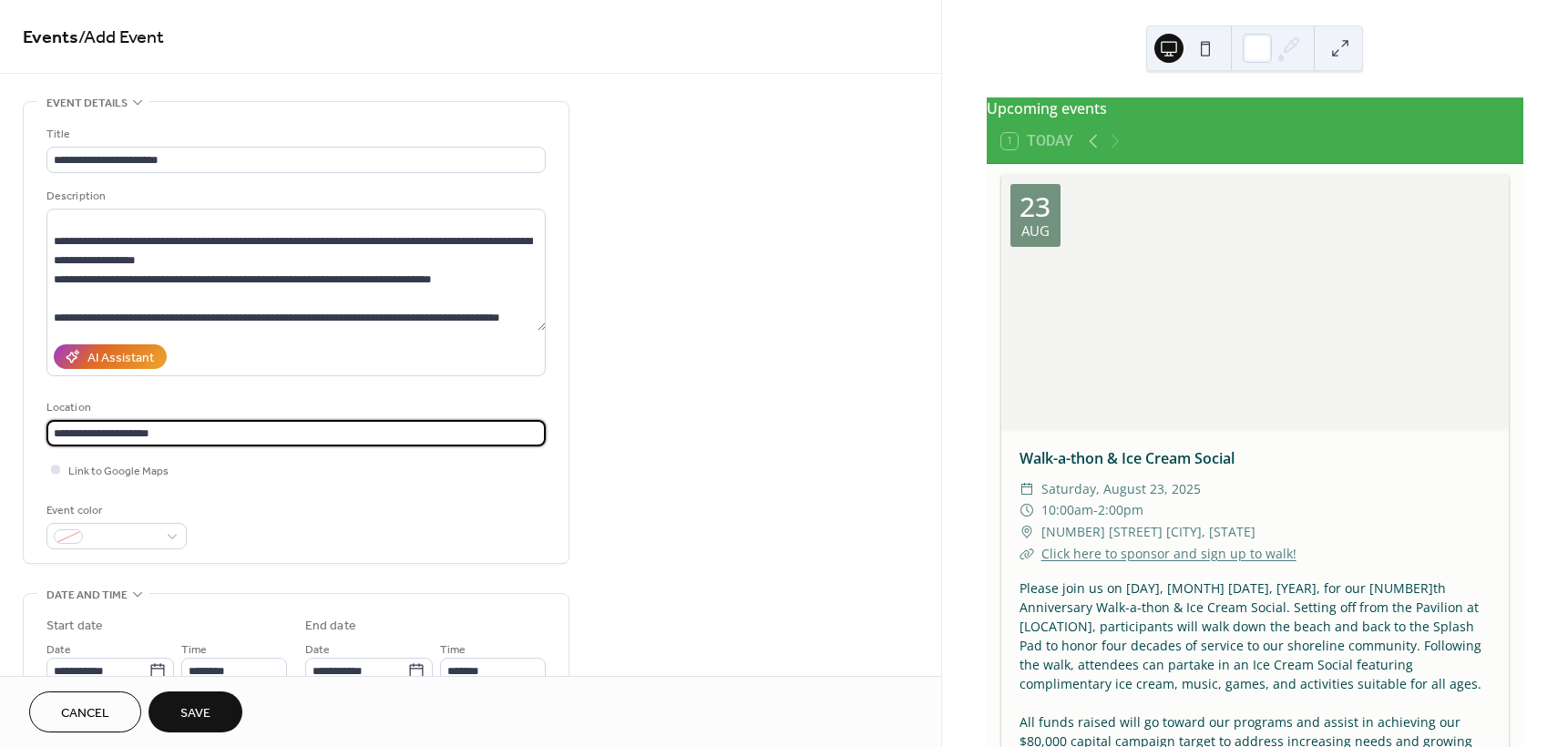 type on "**********" 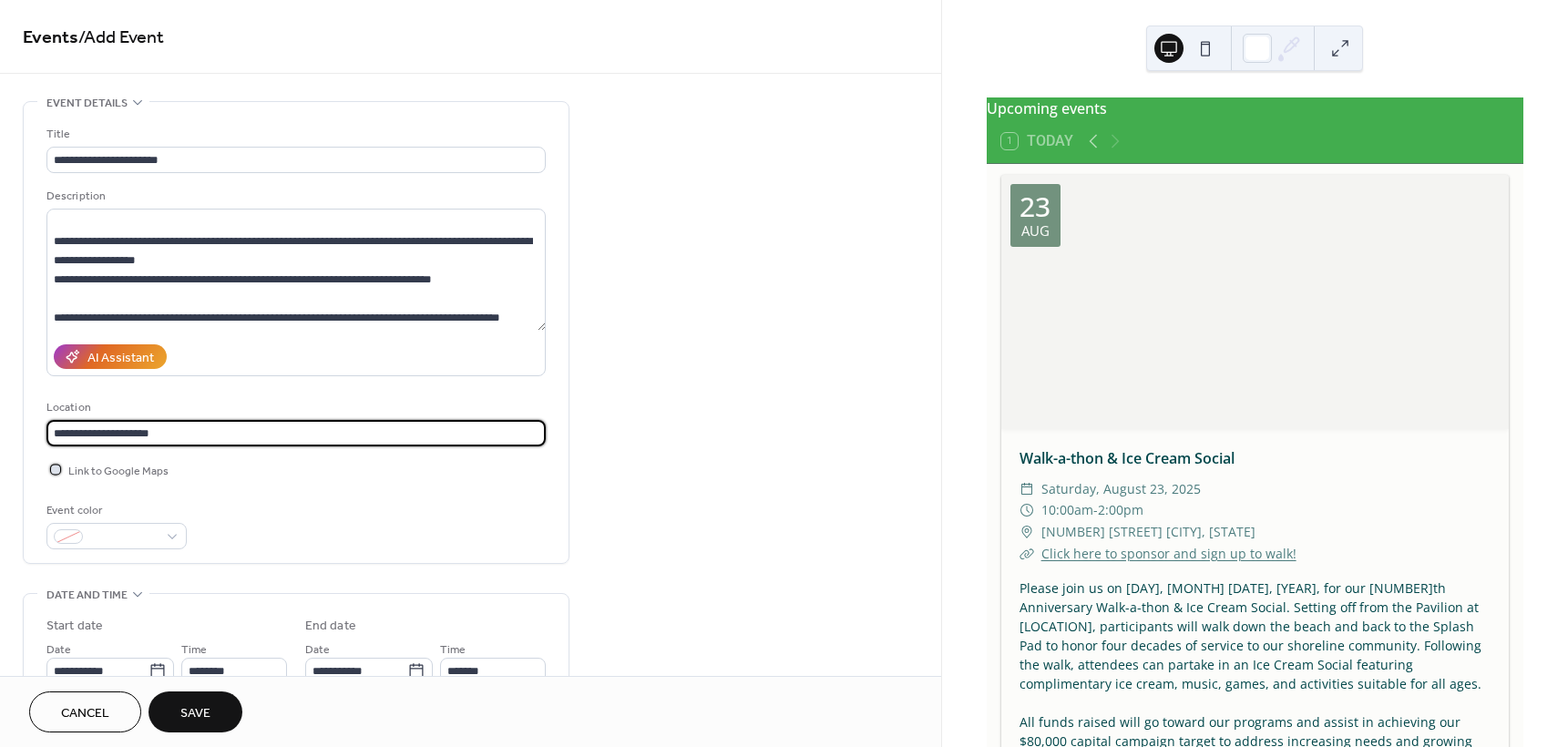 click at bounding box center (56, 469) 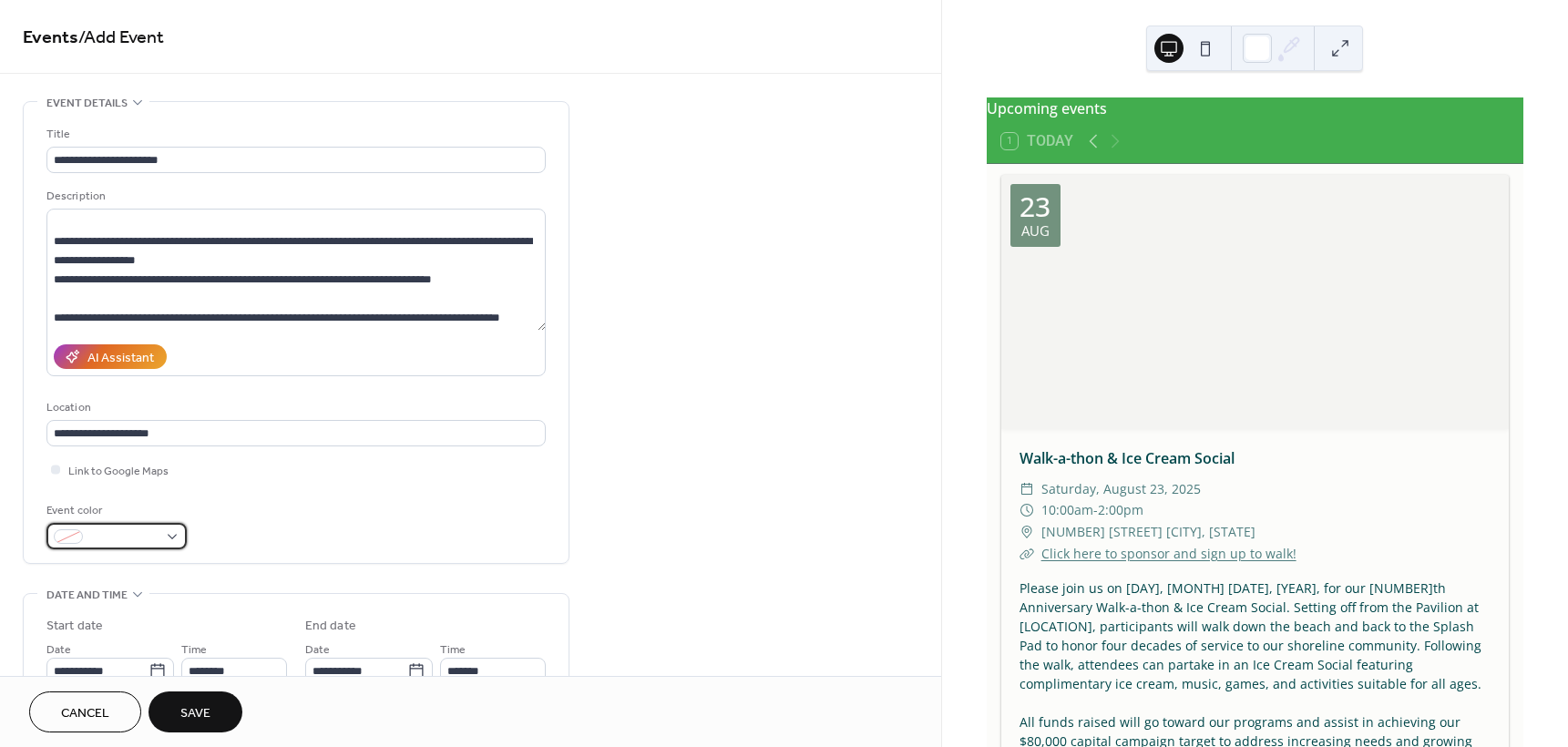 click at bounding box center (117, 536) 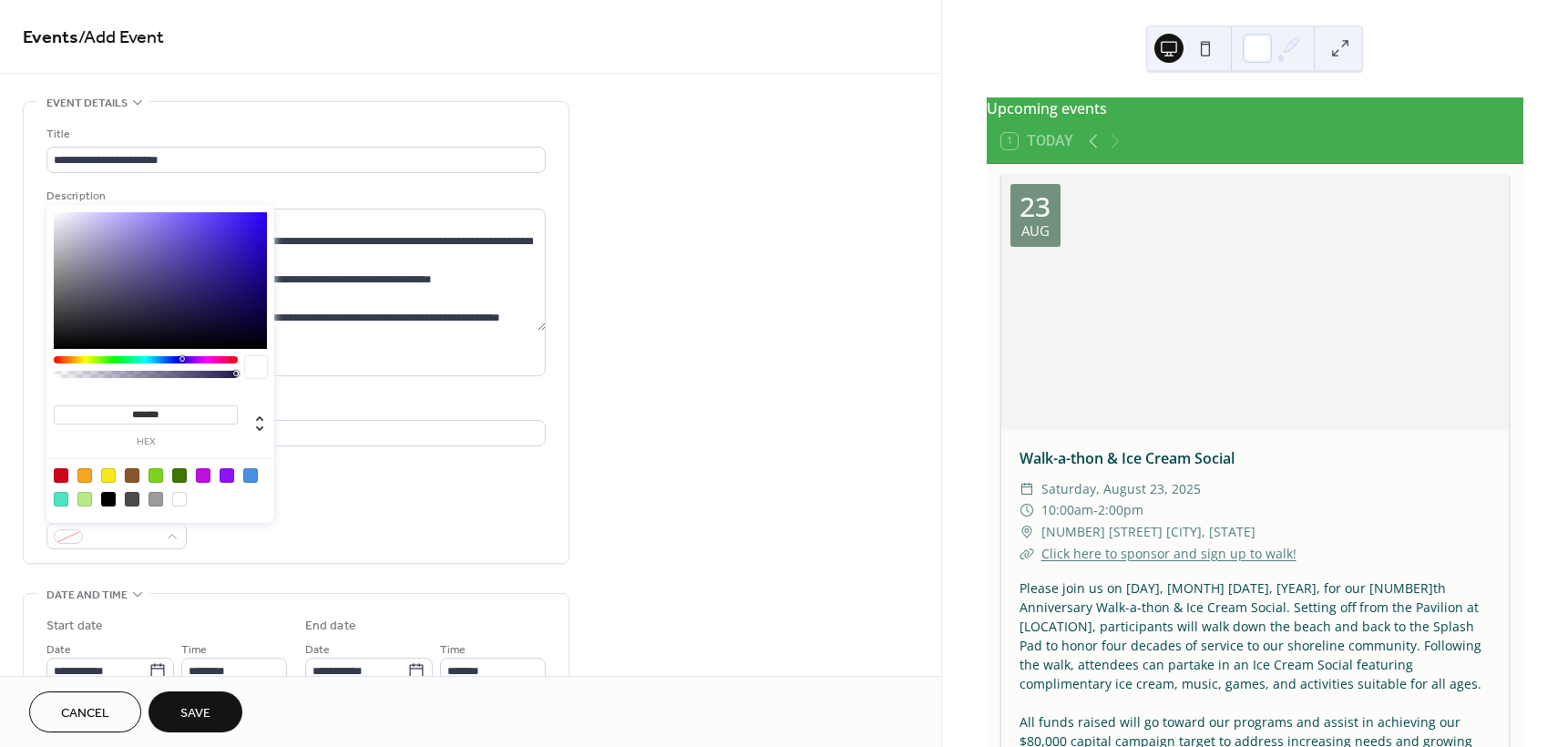 click on "**********" at bounding box center [470, 727] 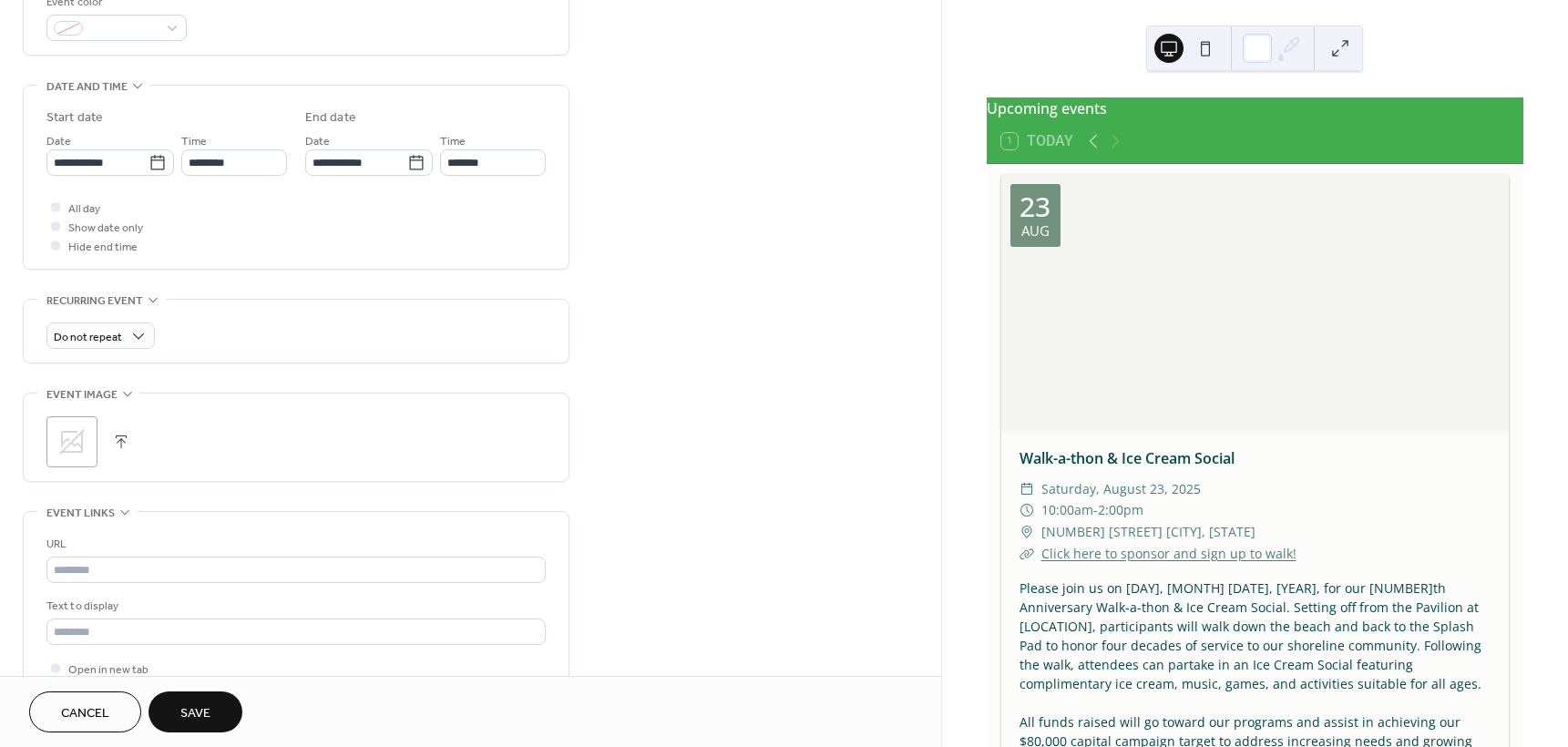 scroll, scrollTop: 547, scrollLeft: 0, axis: vertical 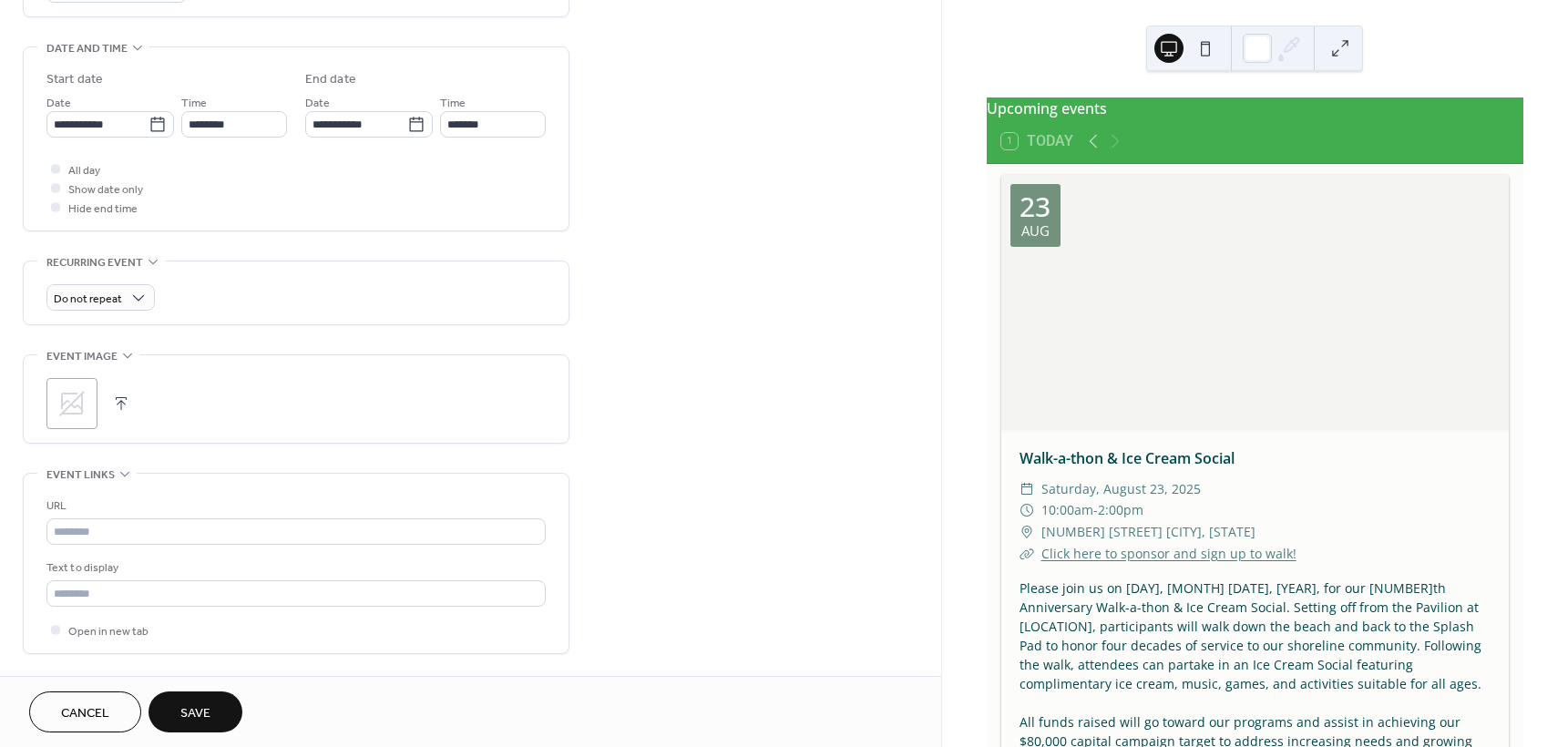 click at bounding box center (121, 404) 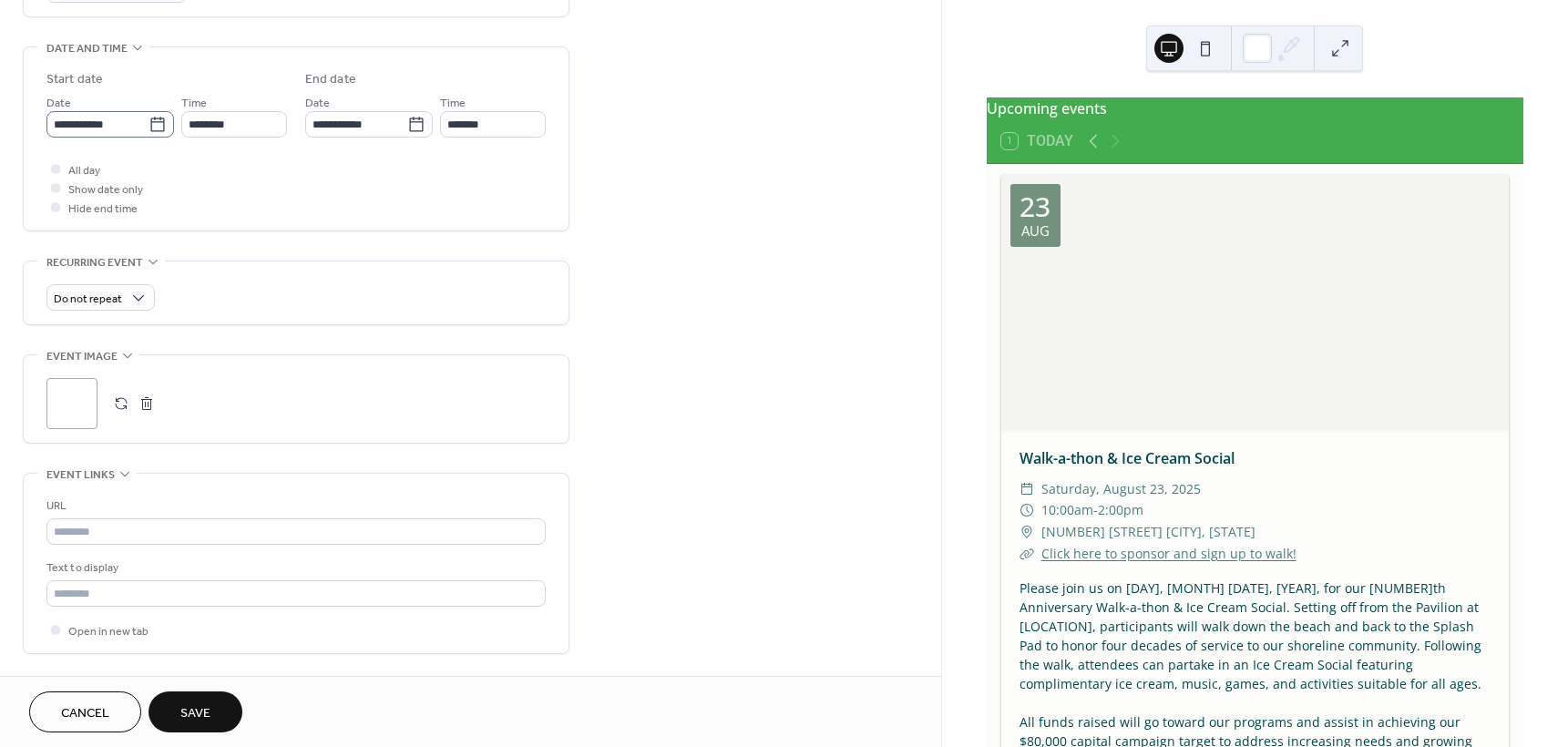 click 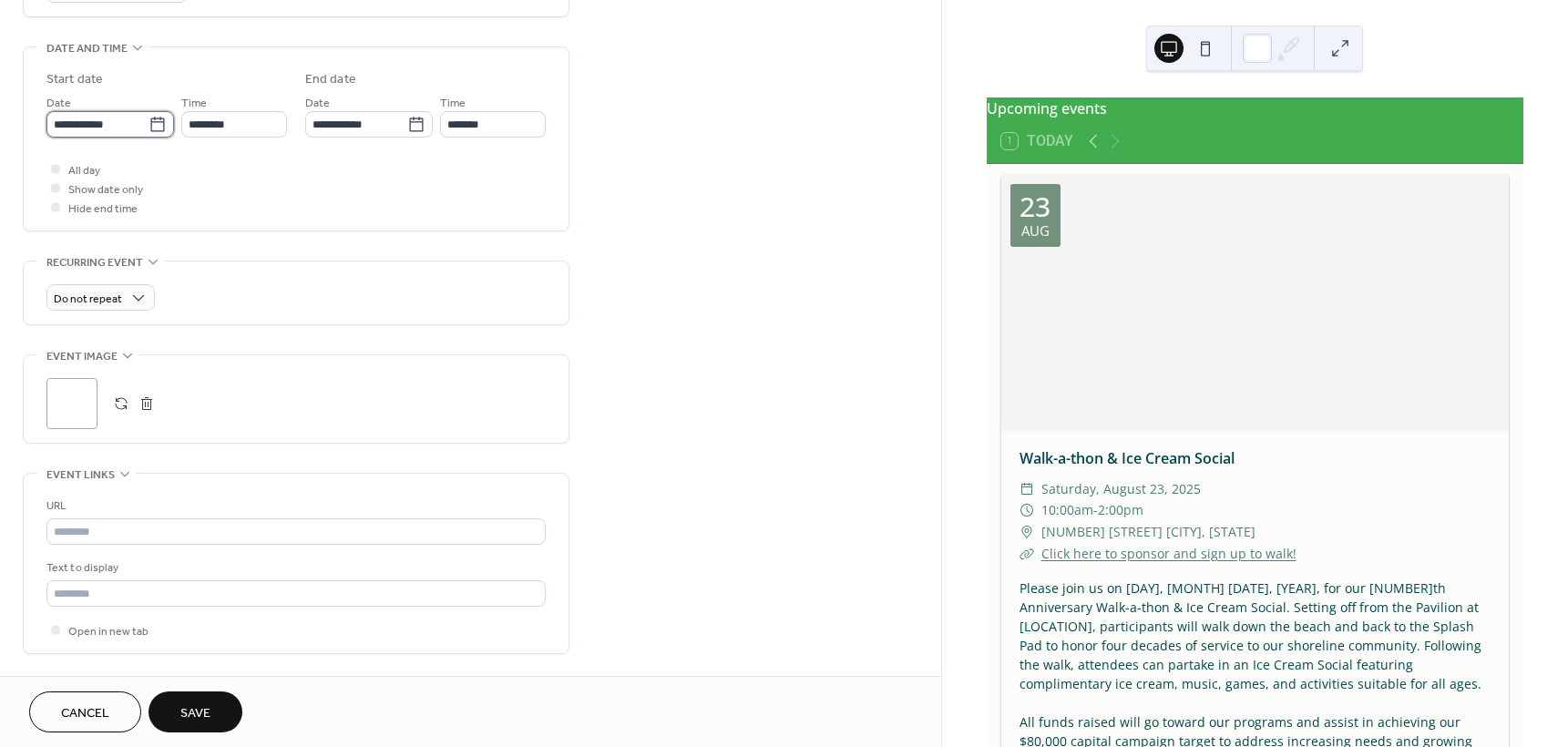click on "**********" at bounding box center (97, 124) 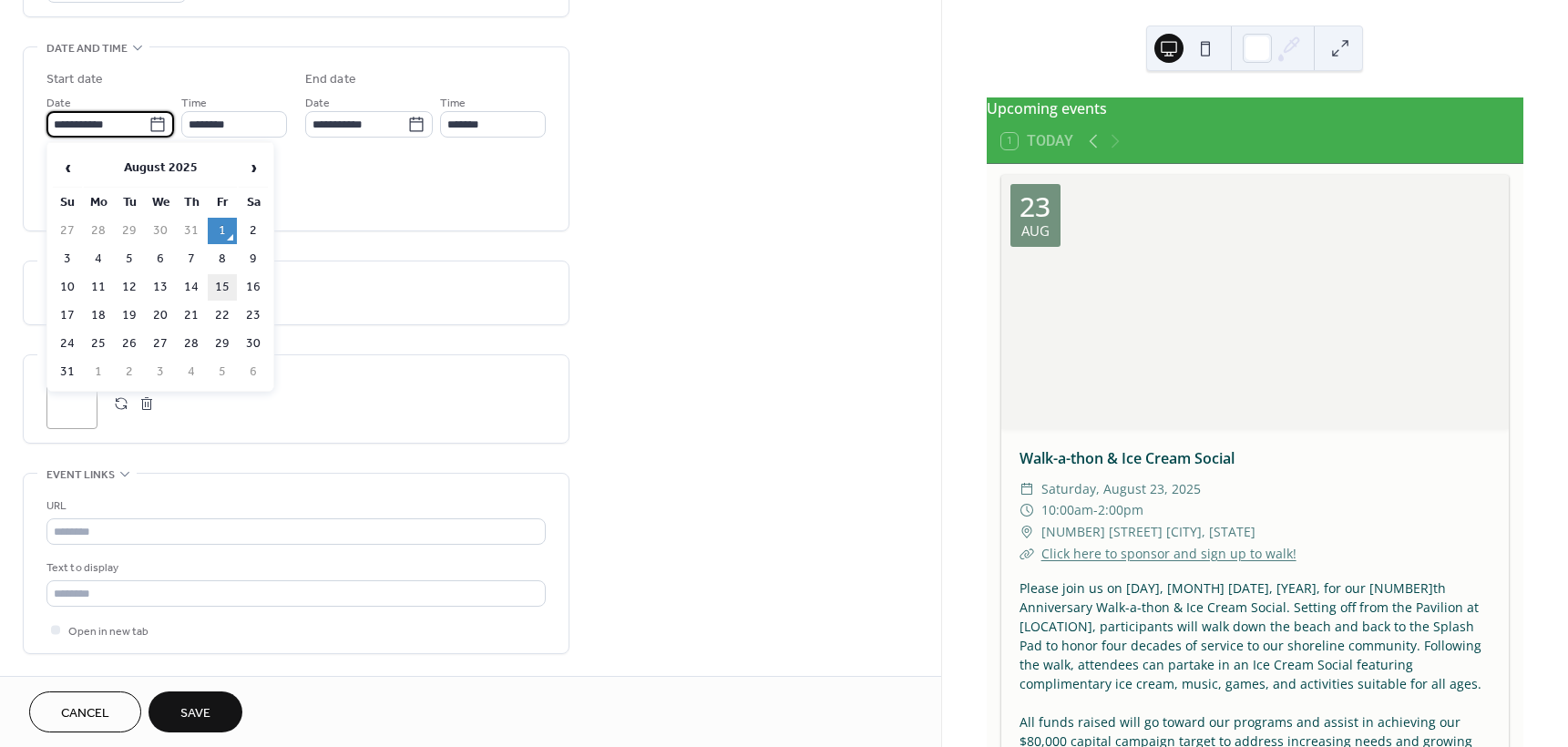 click on "15" at bounding box center [222, 287] 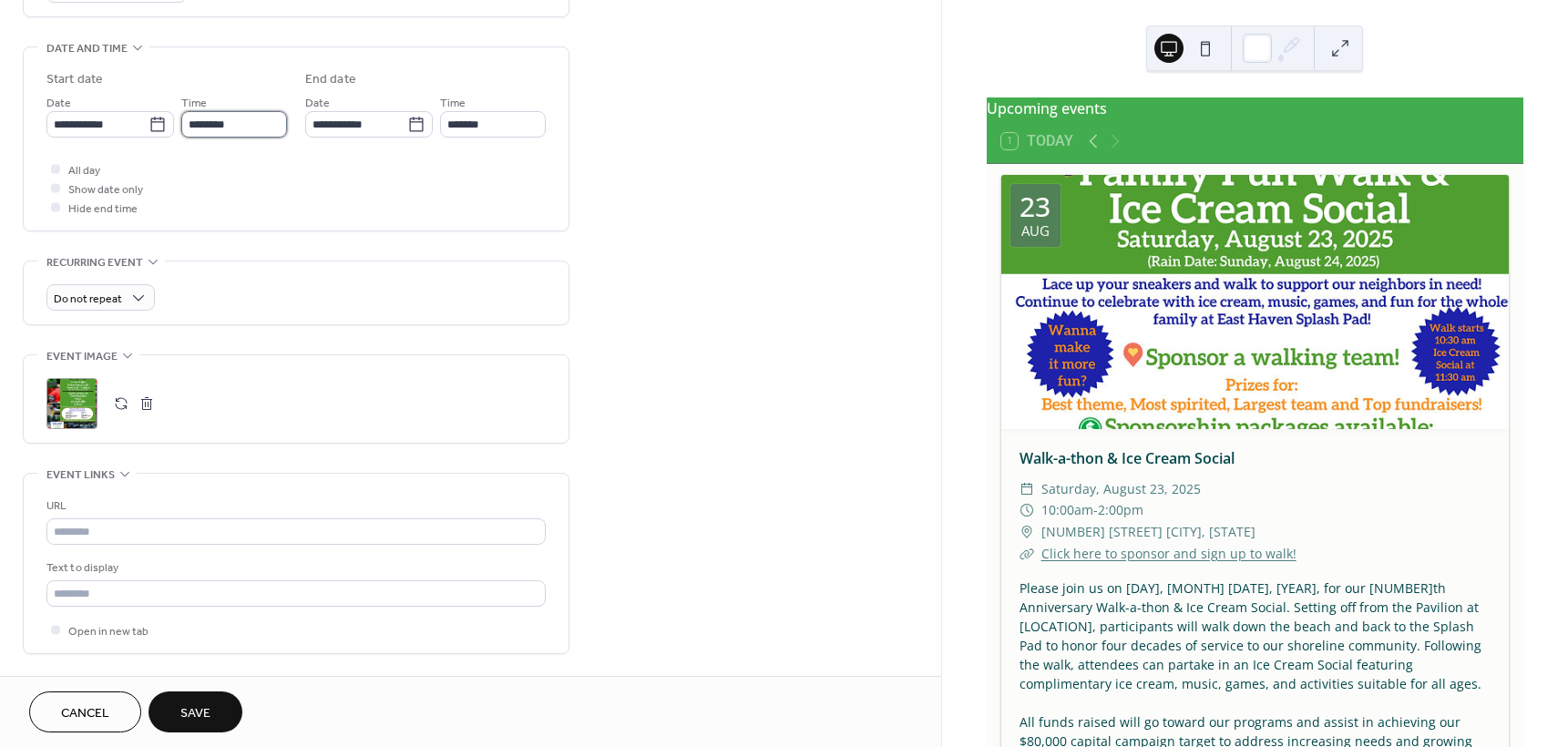click on "********" at bounding box center [234, 124] 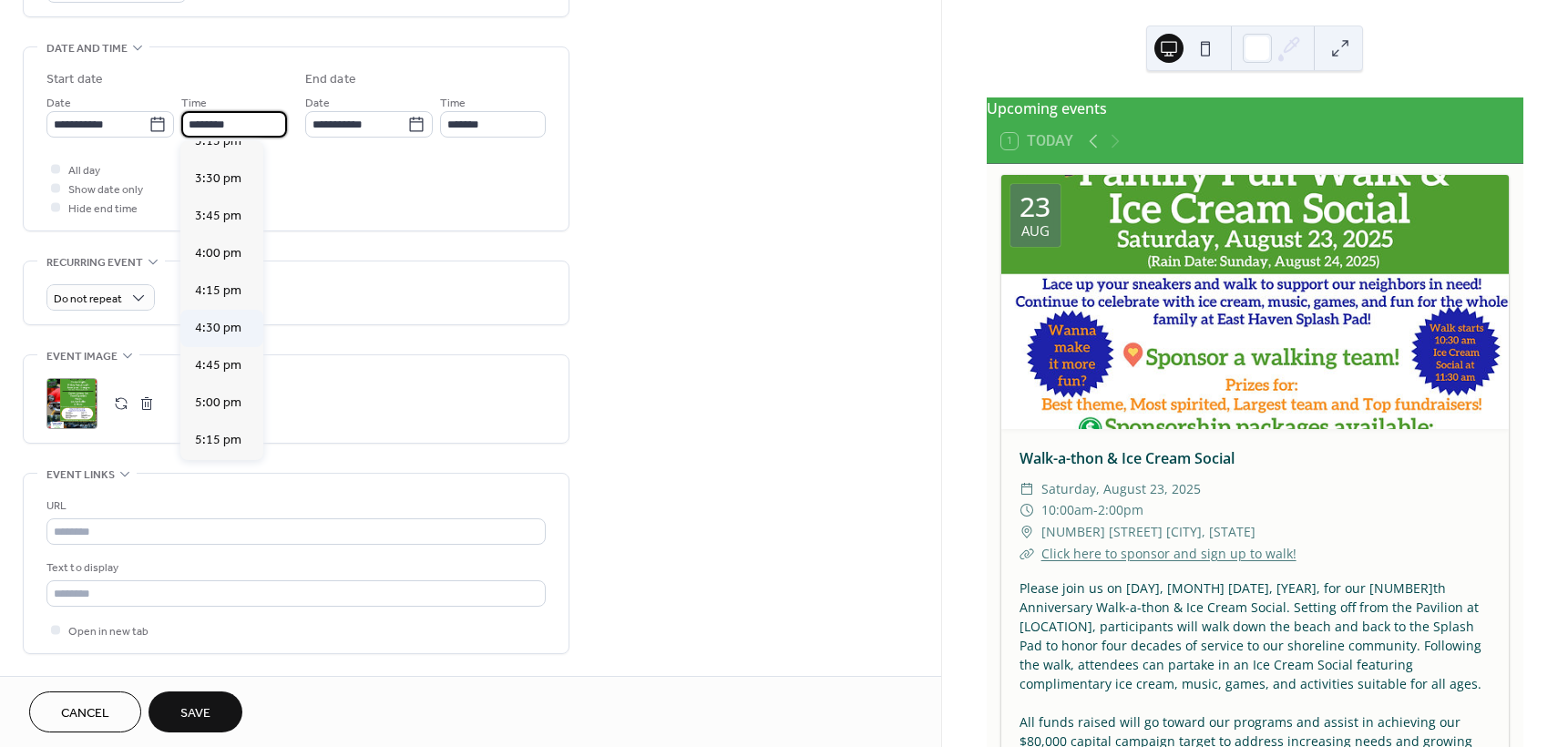 scroll, scrollTop: 2339, scrollLeft: 0, axis: vertical 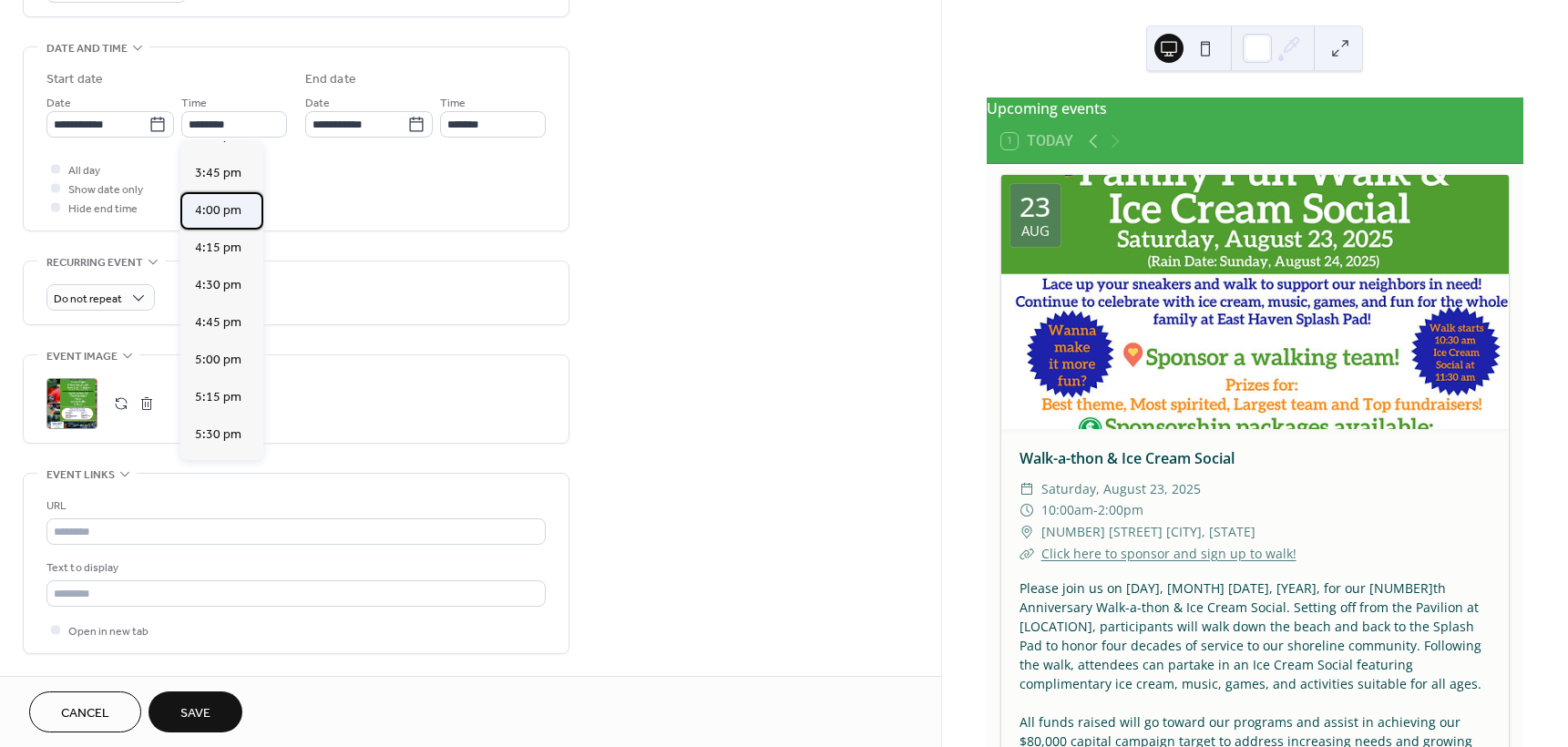 click on "4:00 pm" at bounding box center (218, 210) 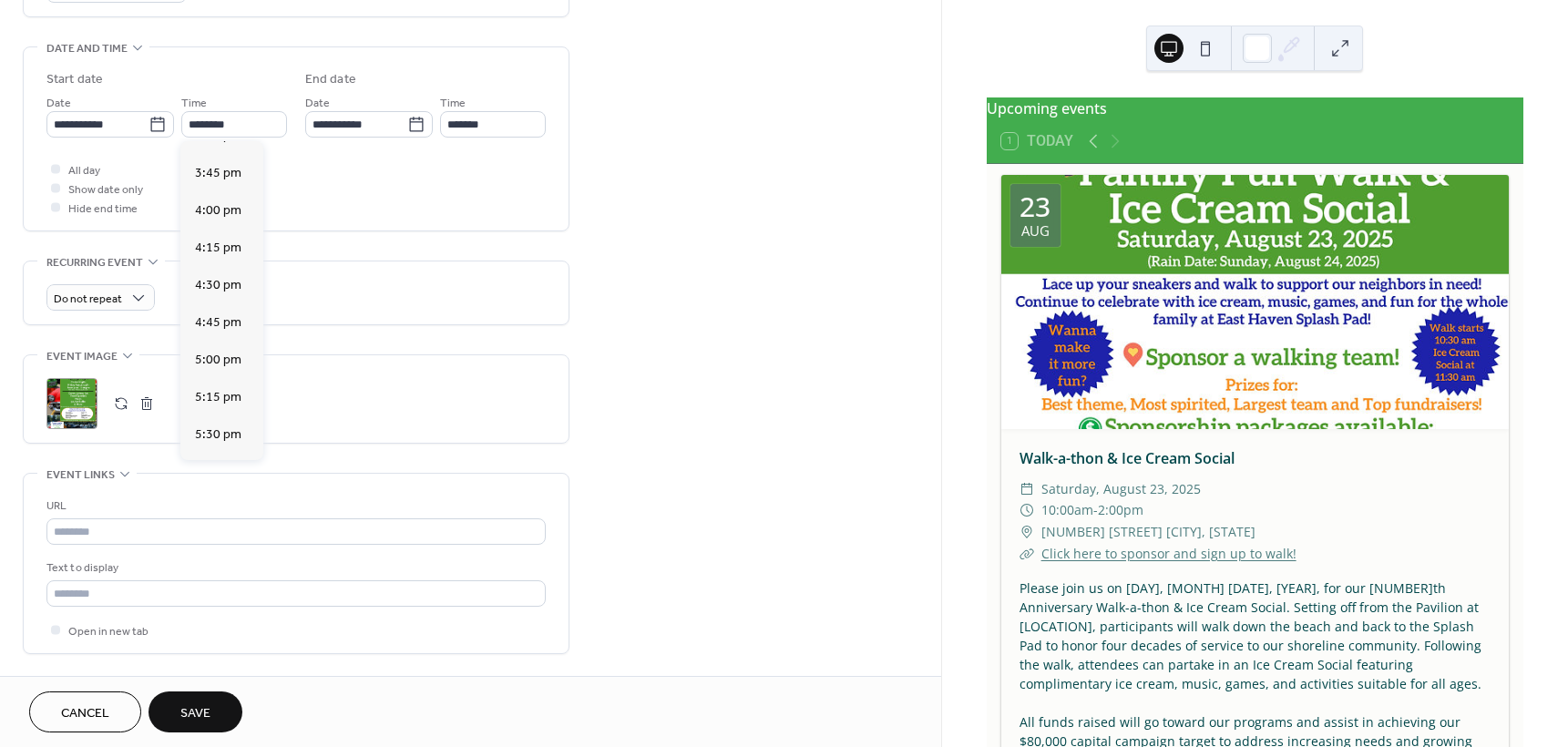 type on "*******" 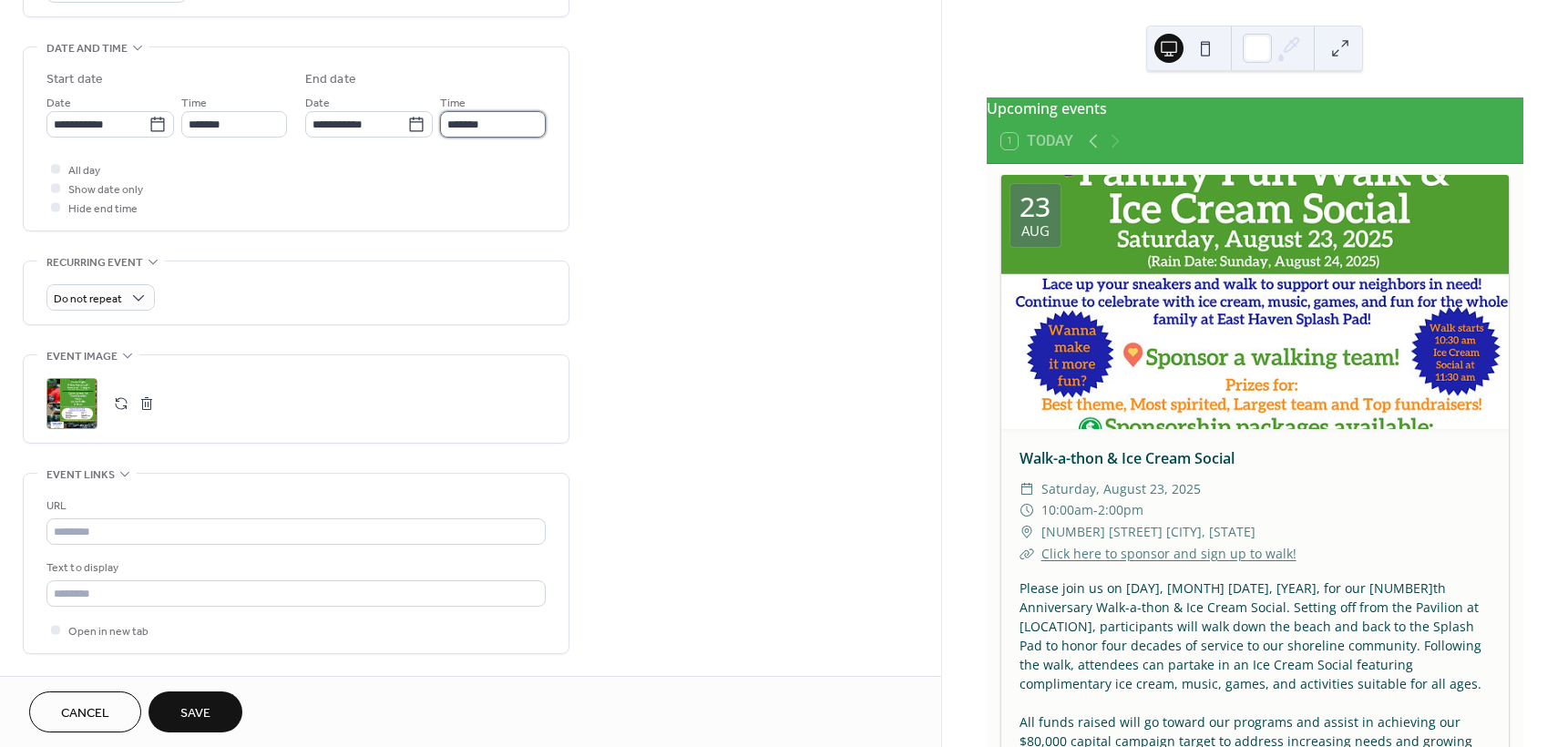 click on "*******" at bounding box center (493, 124) 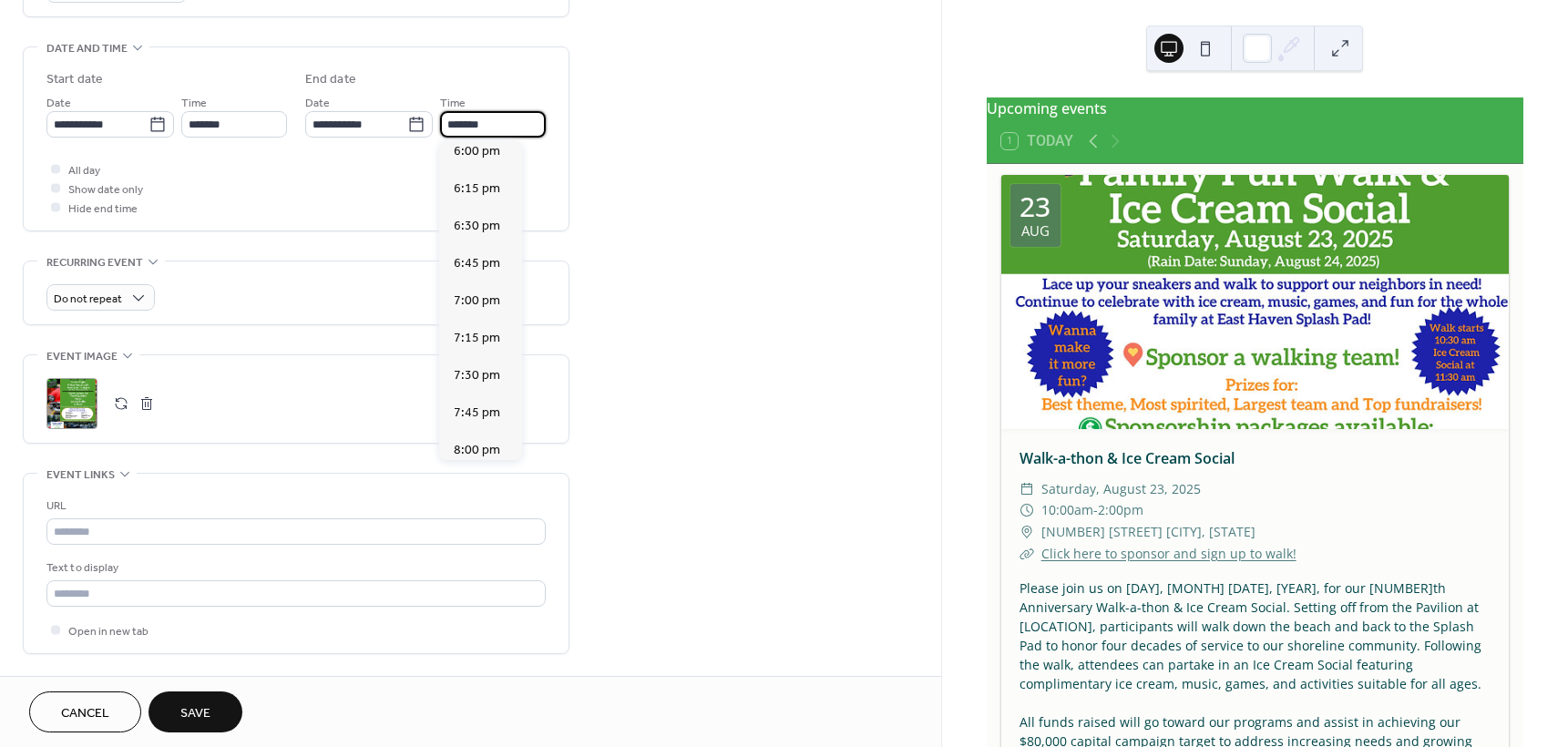 scroll, scrollTop: 273, scrollLeft: 0, axis: vertical 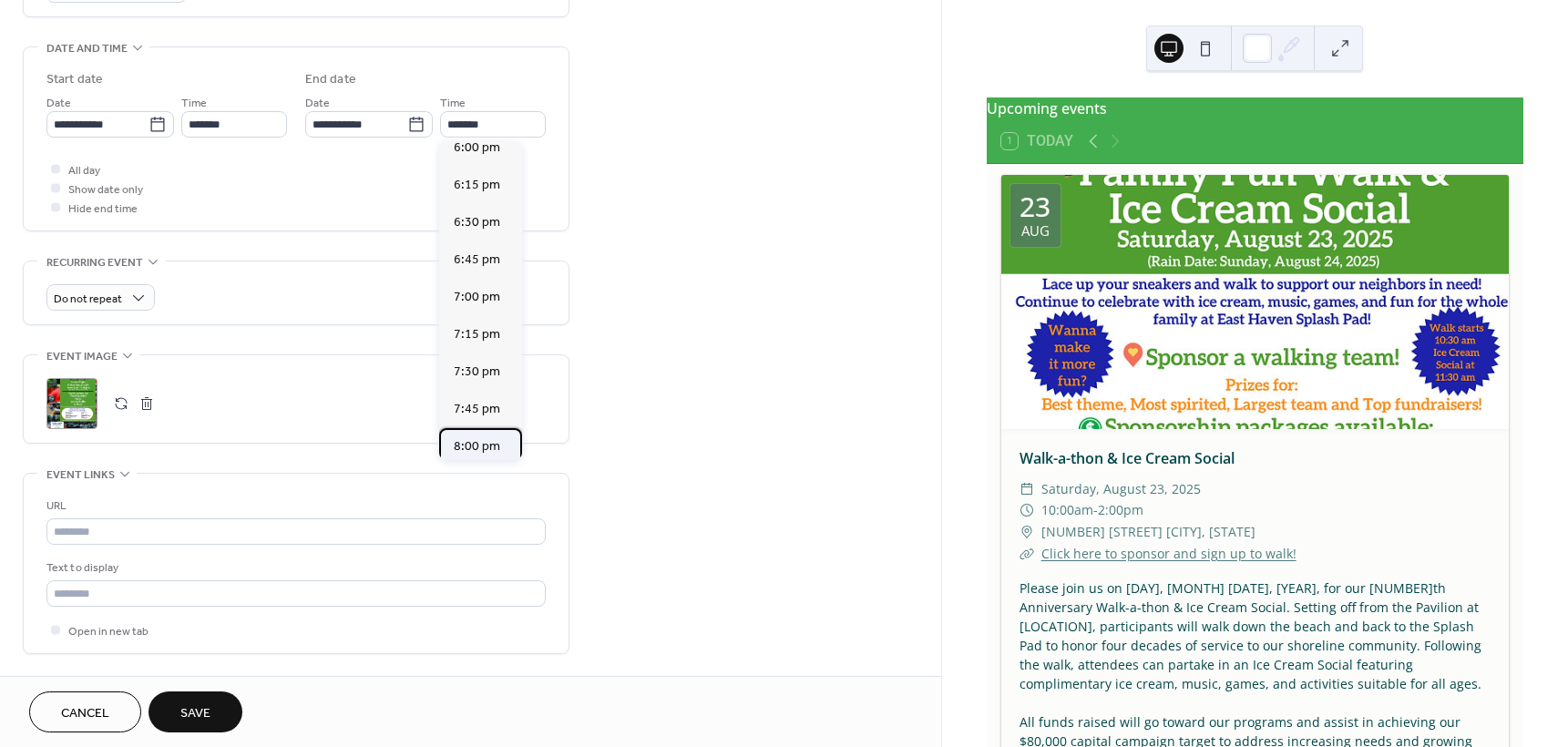 click on "8:00 pm" at bounding box center [477, 446] 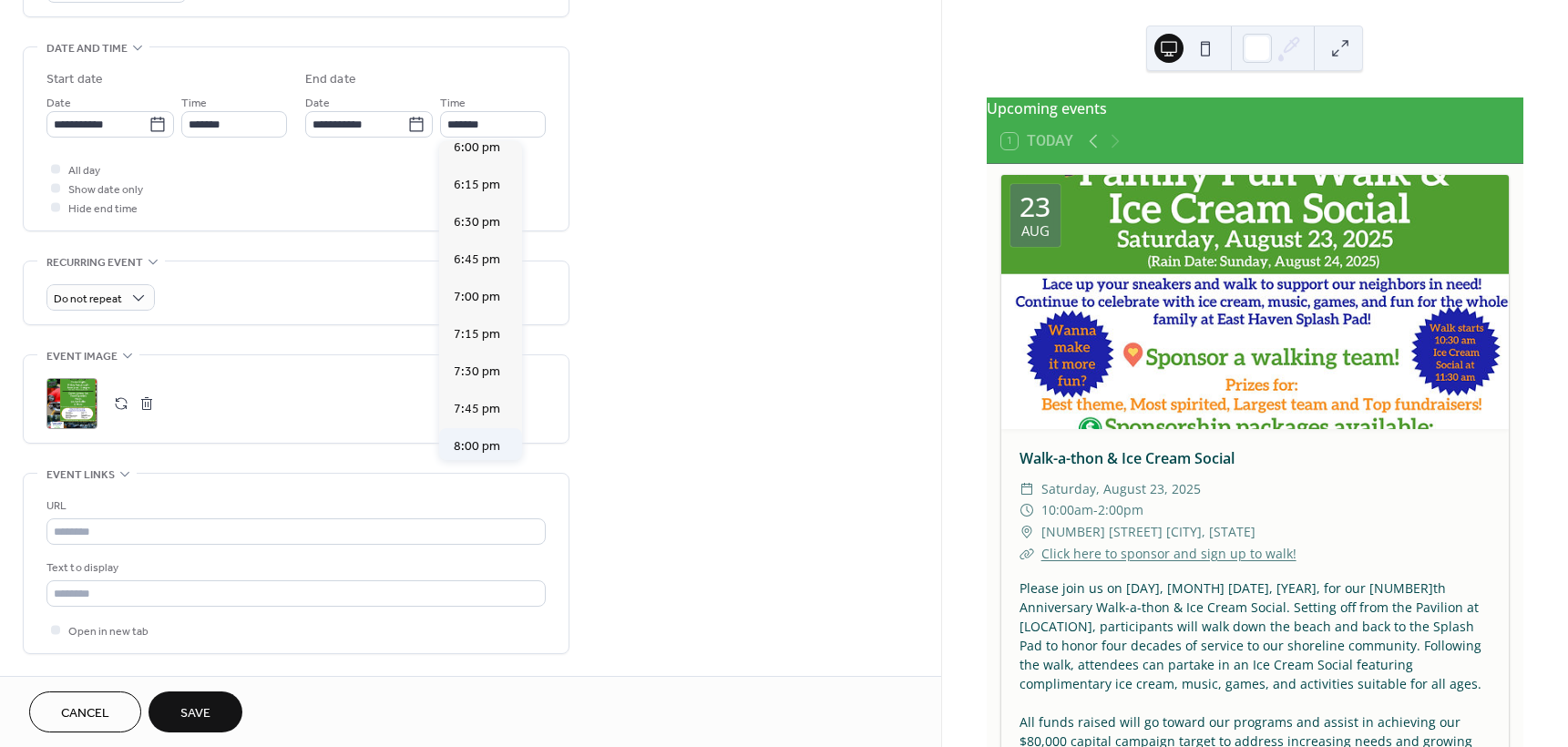 type on "*******" 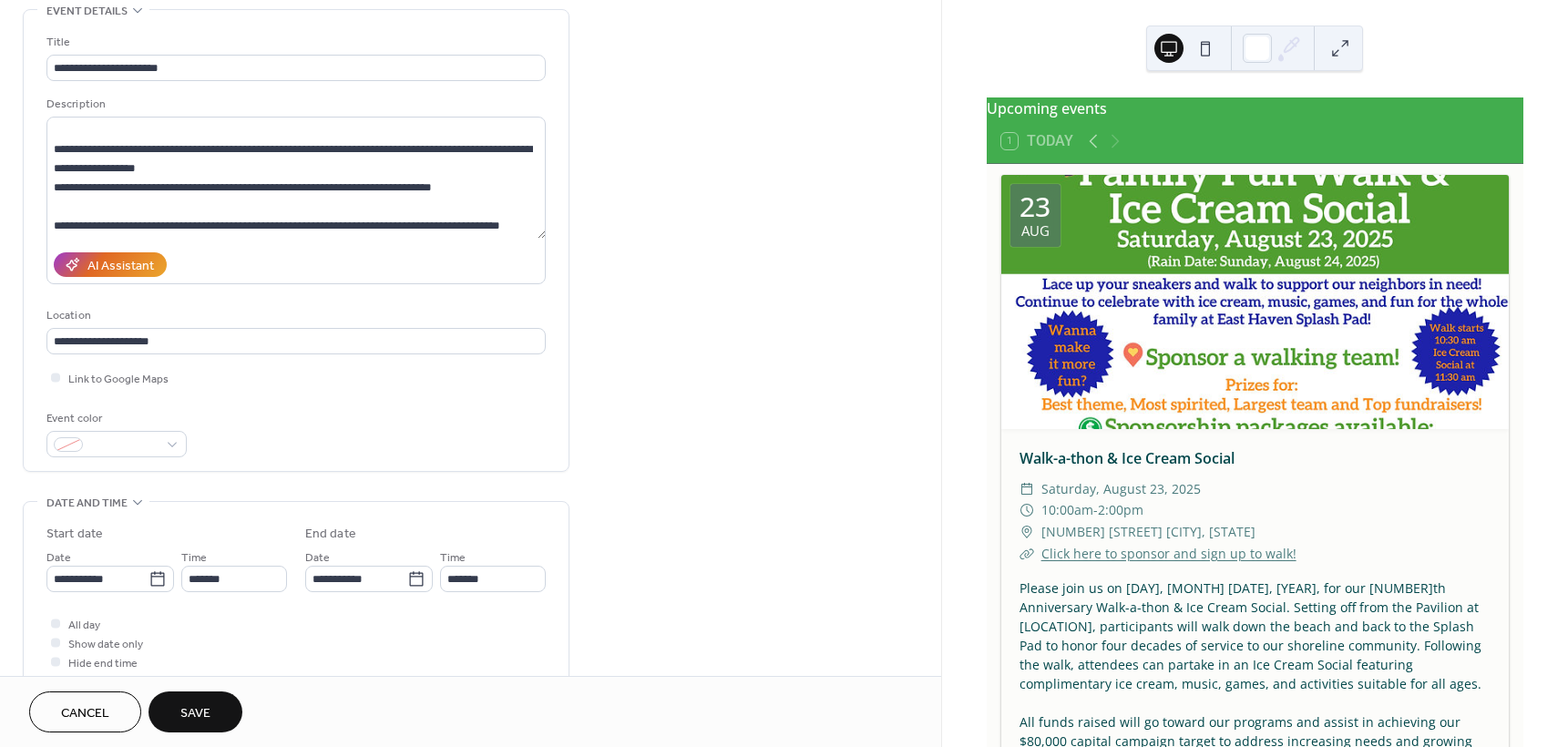 scroll, scrollTop: 91, scrollLeft: 0, axis: vertical 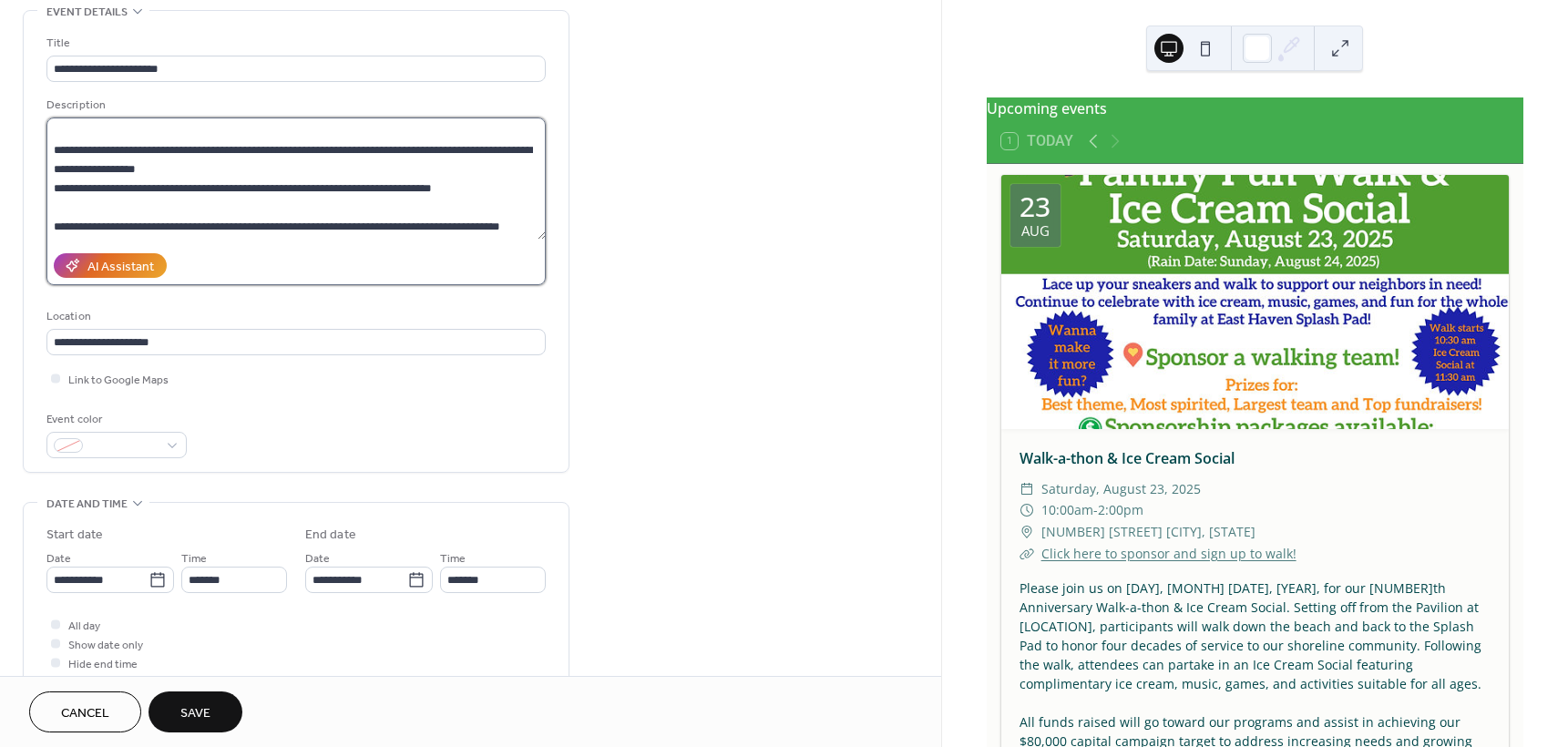 click on "**********" at bounding box center (296, 179) 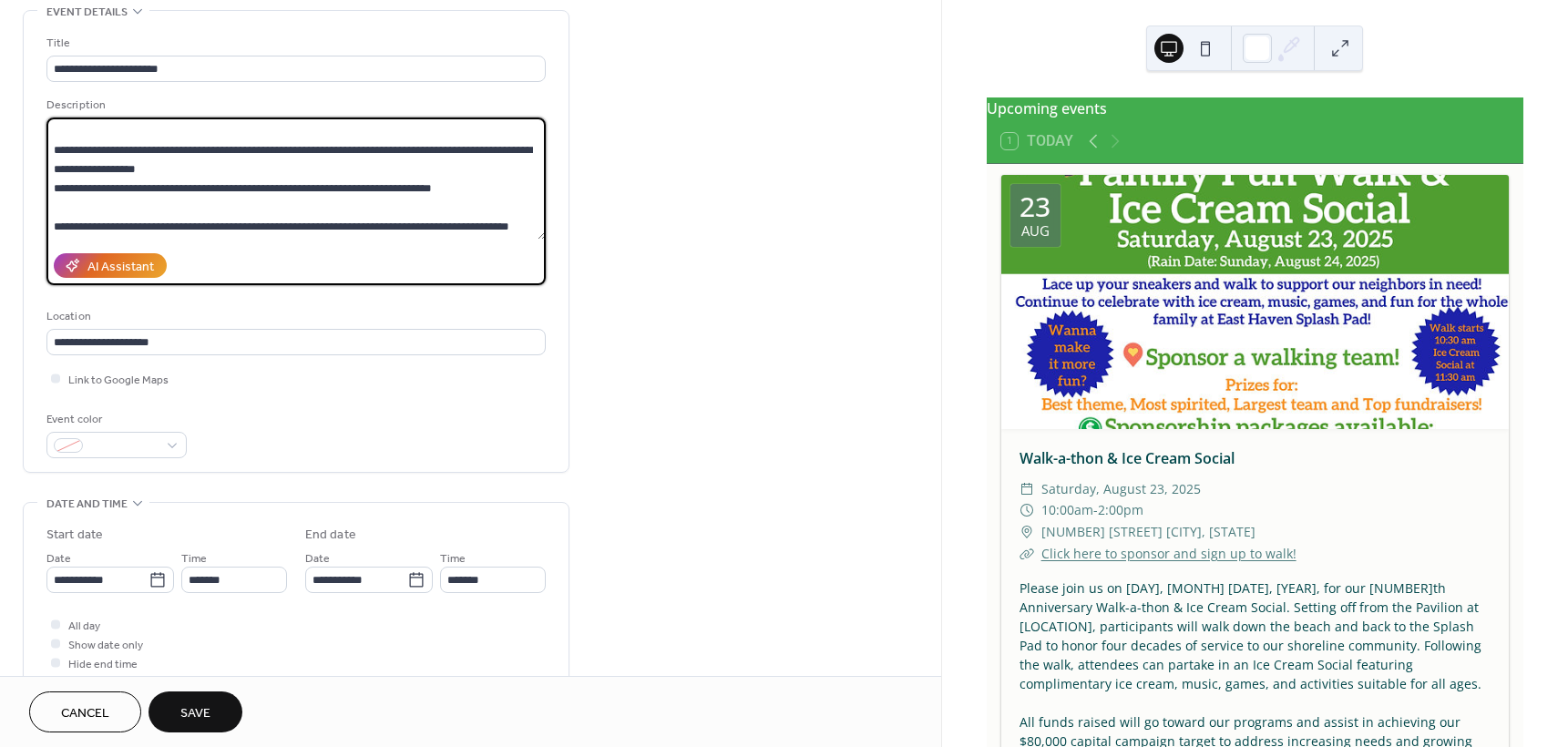 scroll, scrollTop: 131, scrollLeft: 0, axis: vertical 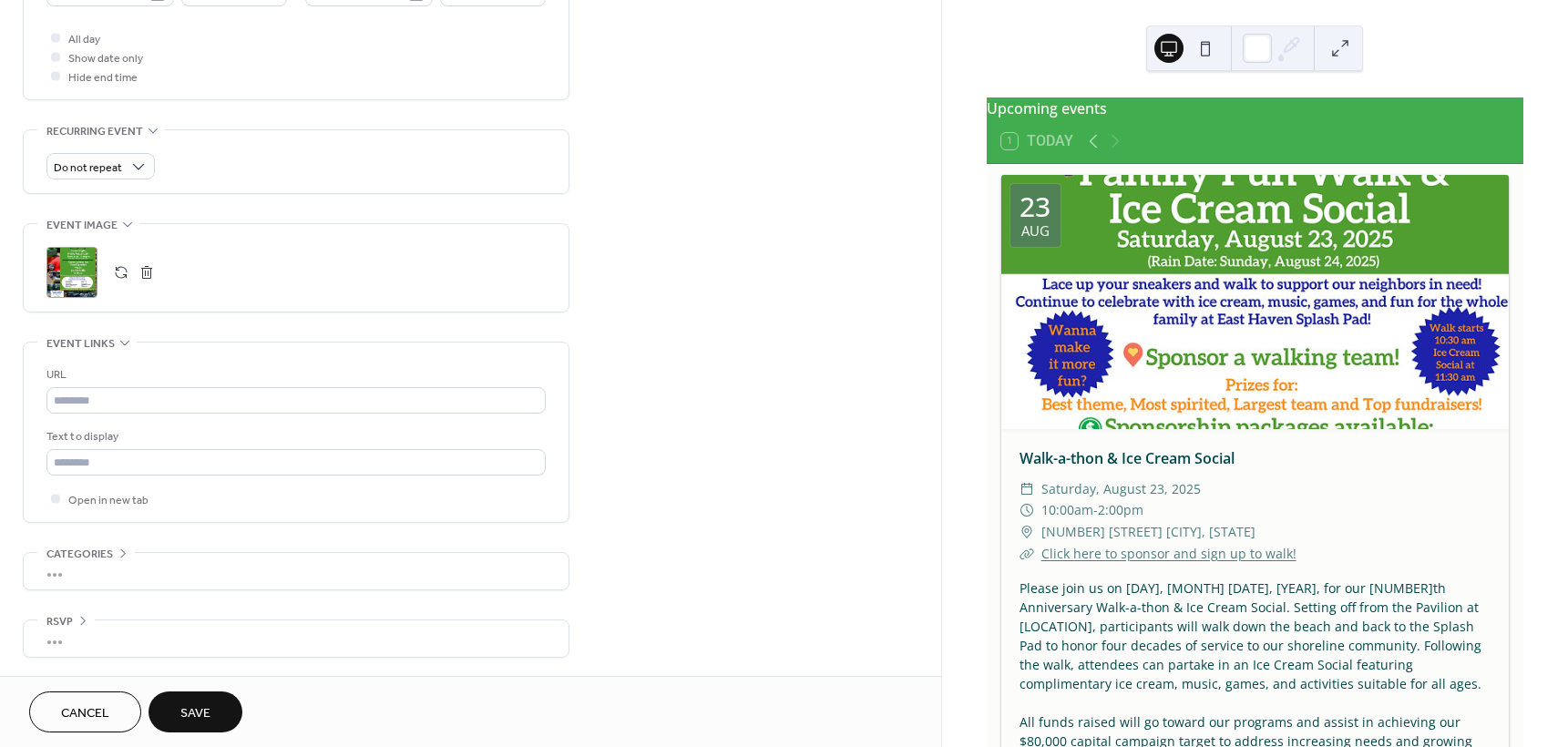 type on "**********" 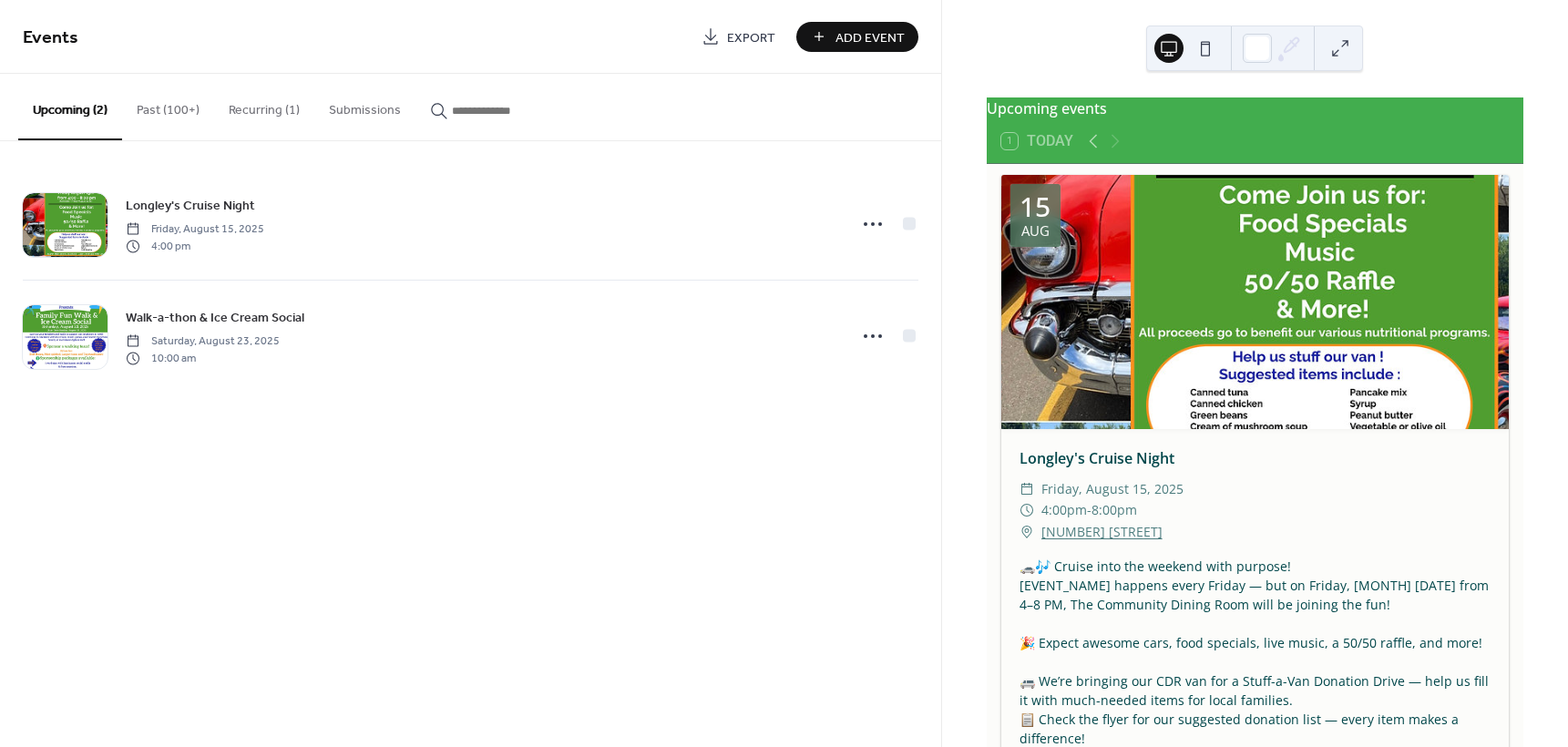 drag, startPoint x: 1363, startPoint y: 322, endPoint x: 1362, endPoint y: 311, distance: 11.045361 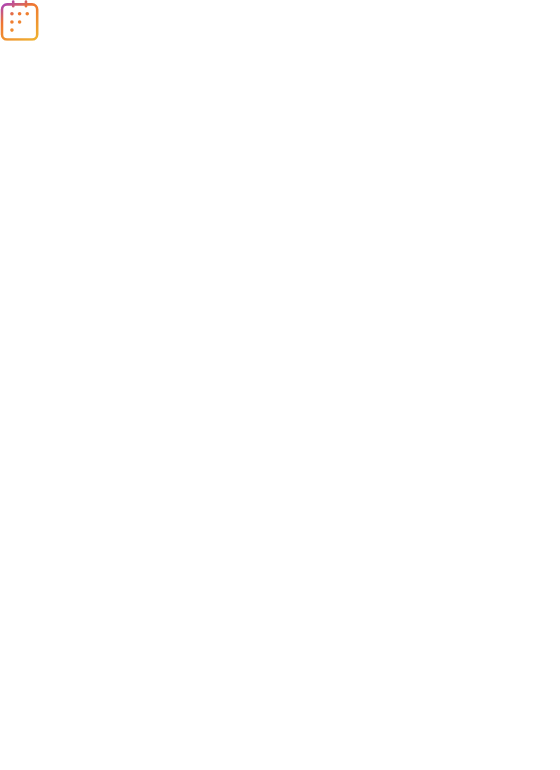 scroll, scrollTop: 0, scrollLeft: 0, axis: both 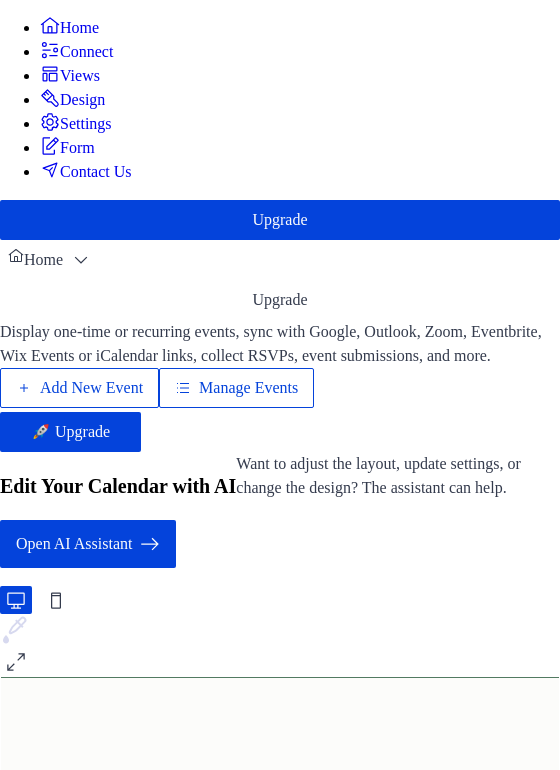 click on "Contact Us" at bounding box center (96, 172) 